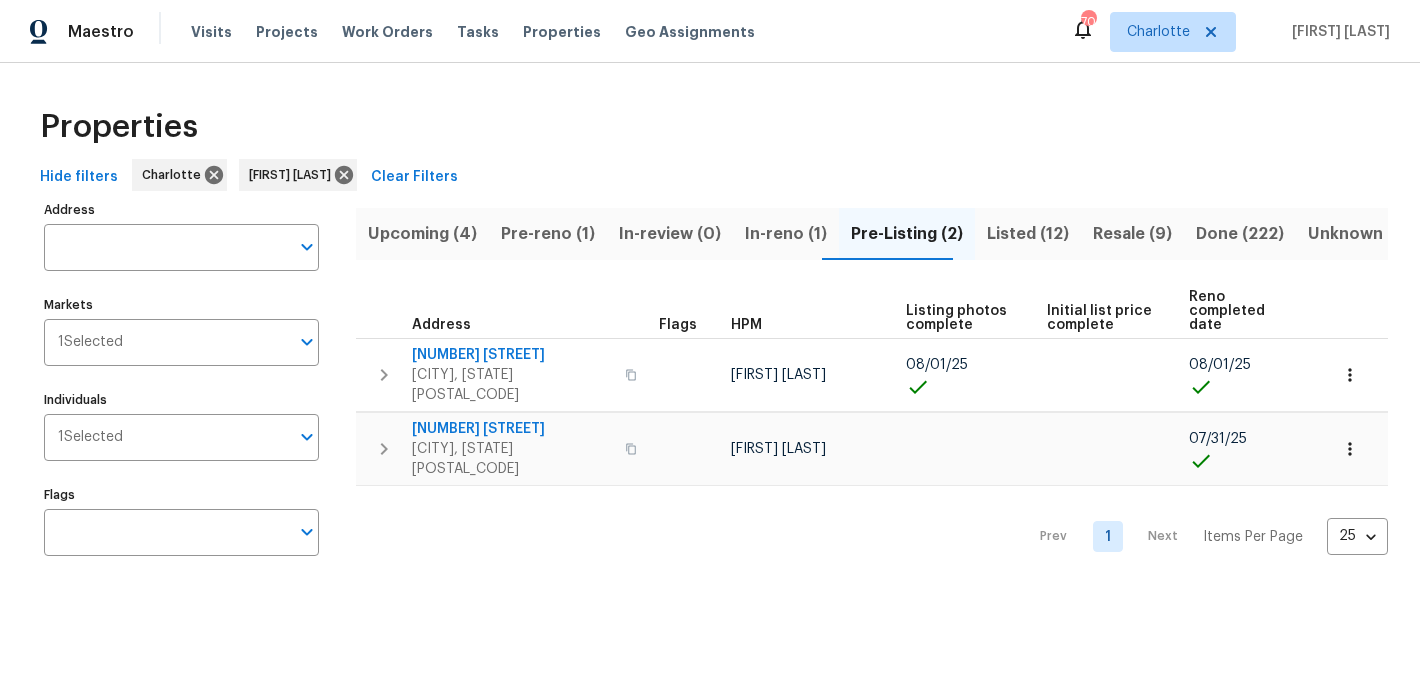 scroll, scrollTop: 0, scrollLeft: 0, axis: both 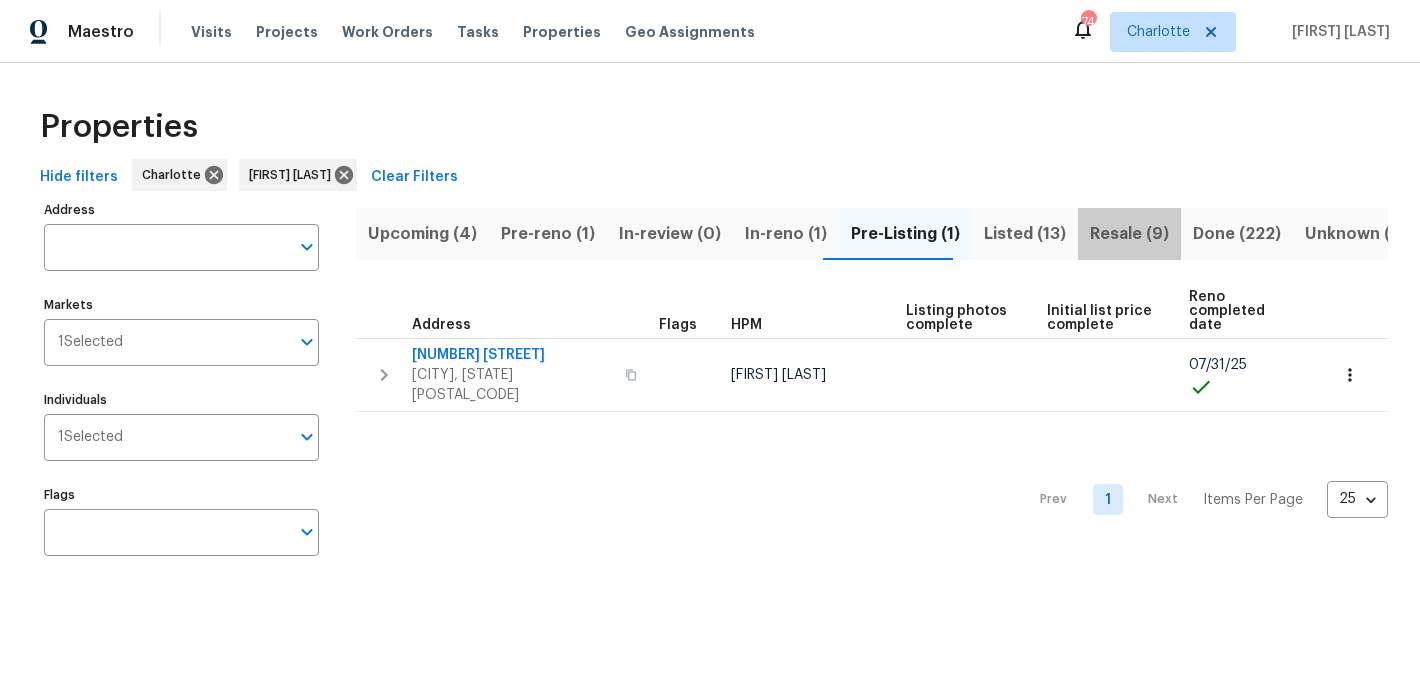 click on "Resale (9)" at bounding box center [1129, 234] 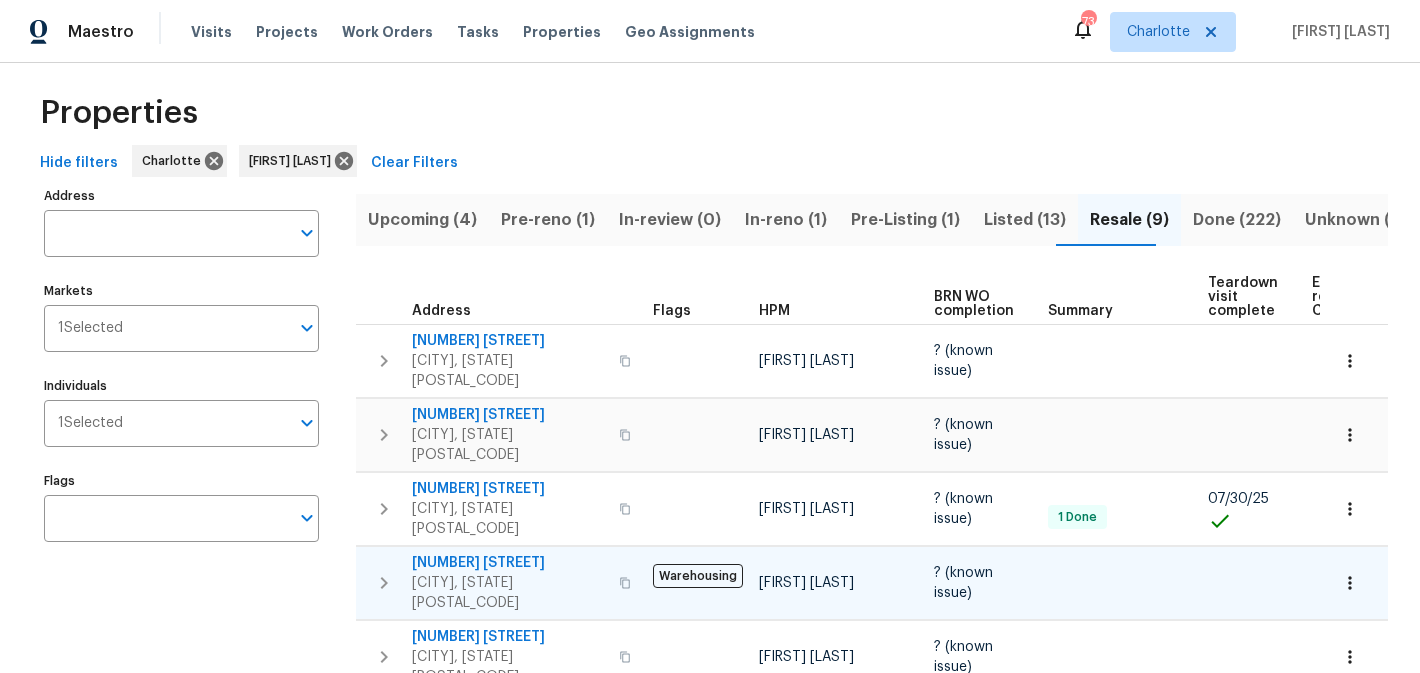scroll, scrollTop: 0, scrollLeft: 0, axis: both 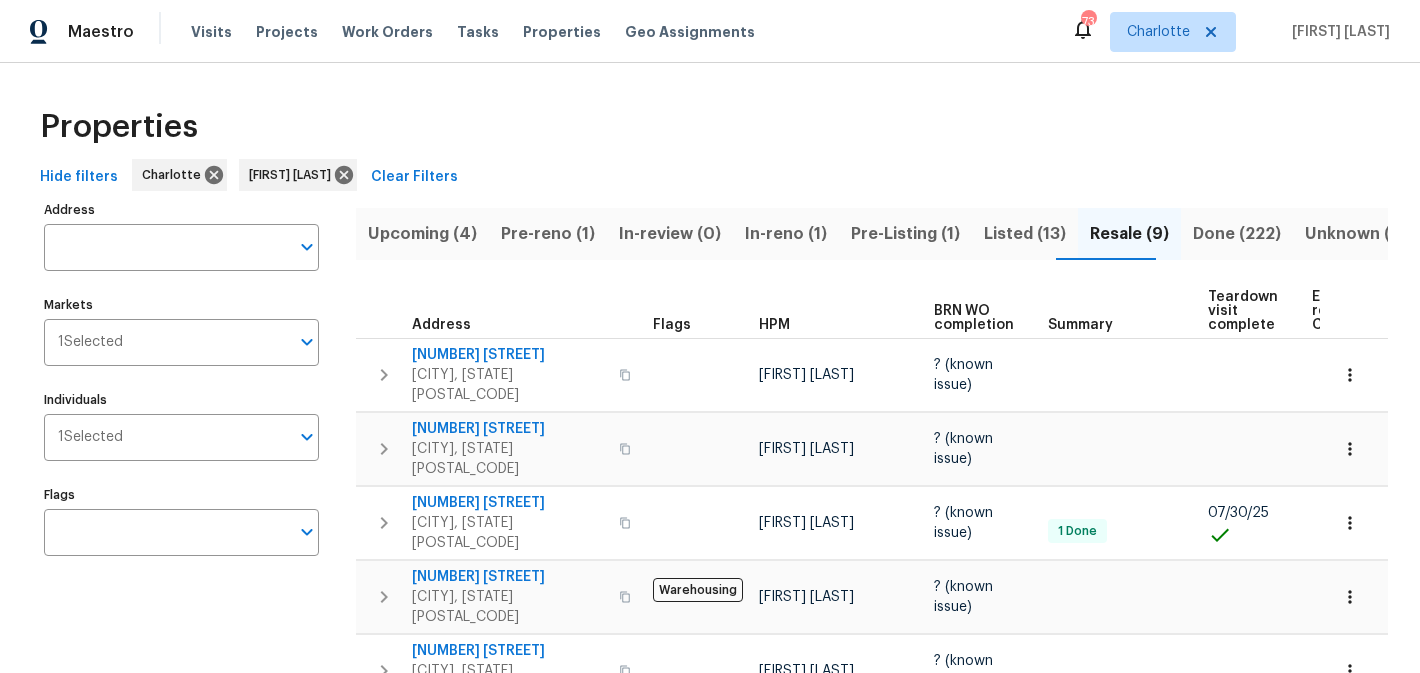 click on "Upcoming (4)" at bounding box center [422, 234] 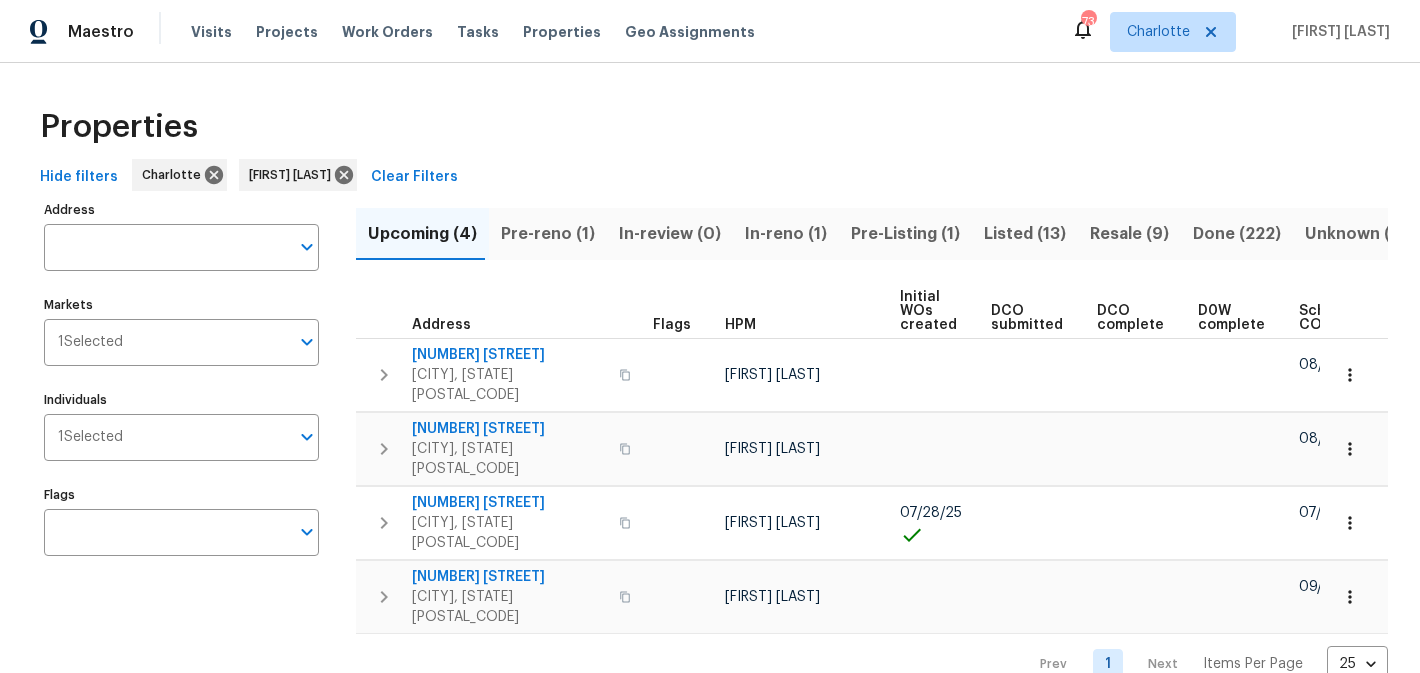 click on "Pre-reno (1)" at bounding box center [548, 234] 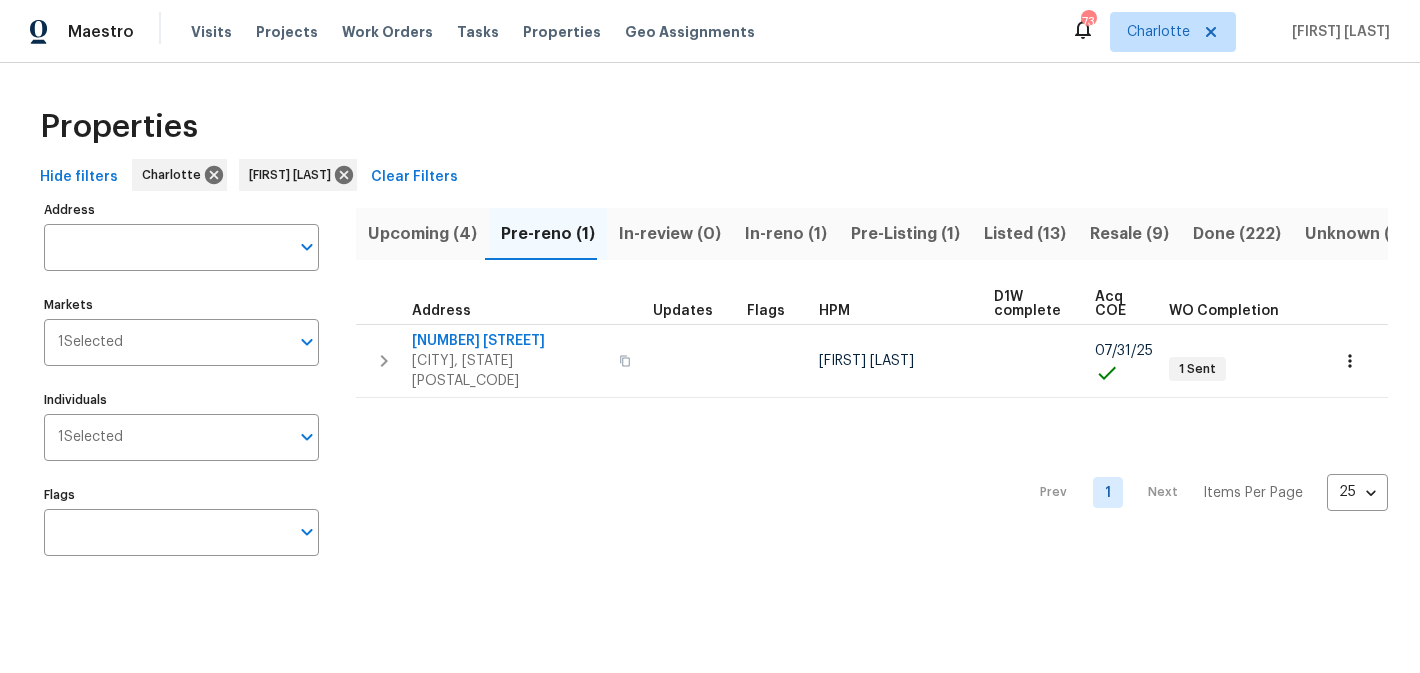click on "In-reno (1)" at bounding box center [786, 234] 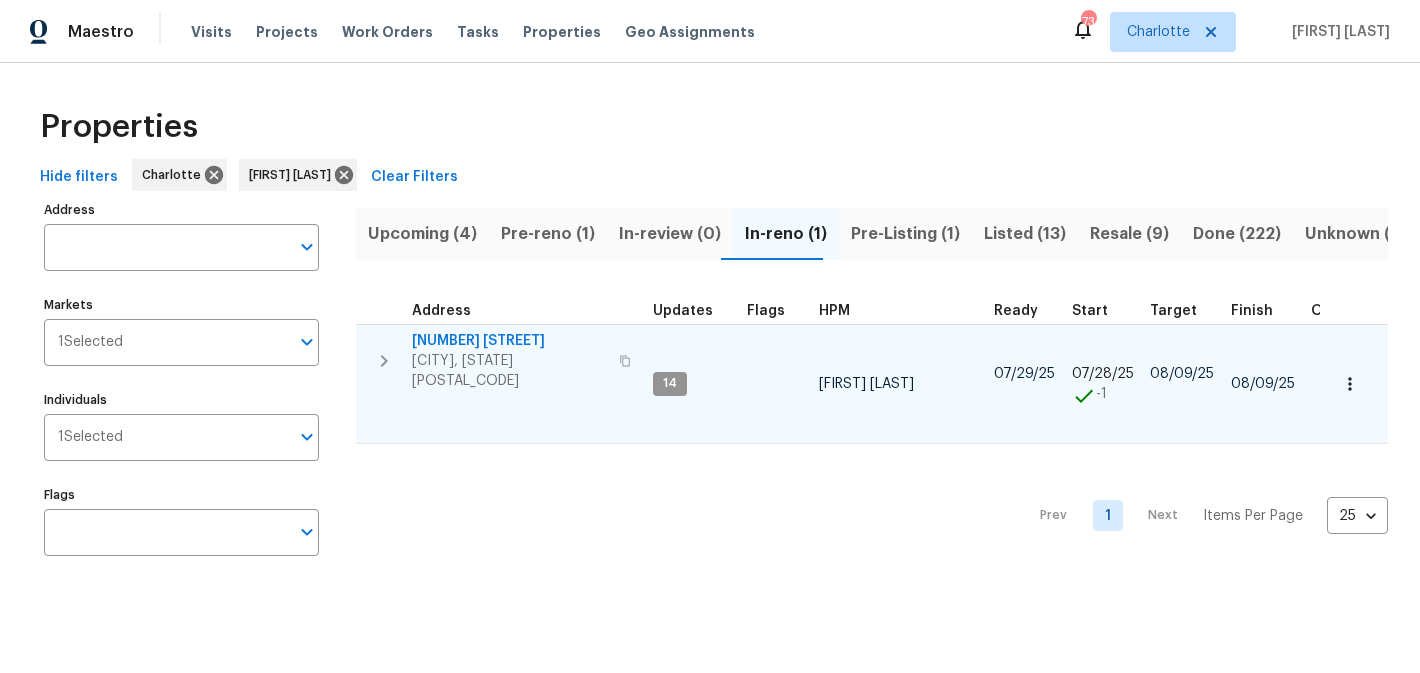 click on "1104 Rook Rd" at bounding box center (509, 341) 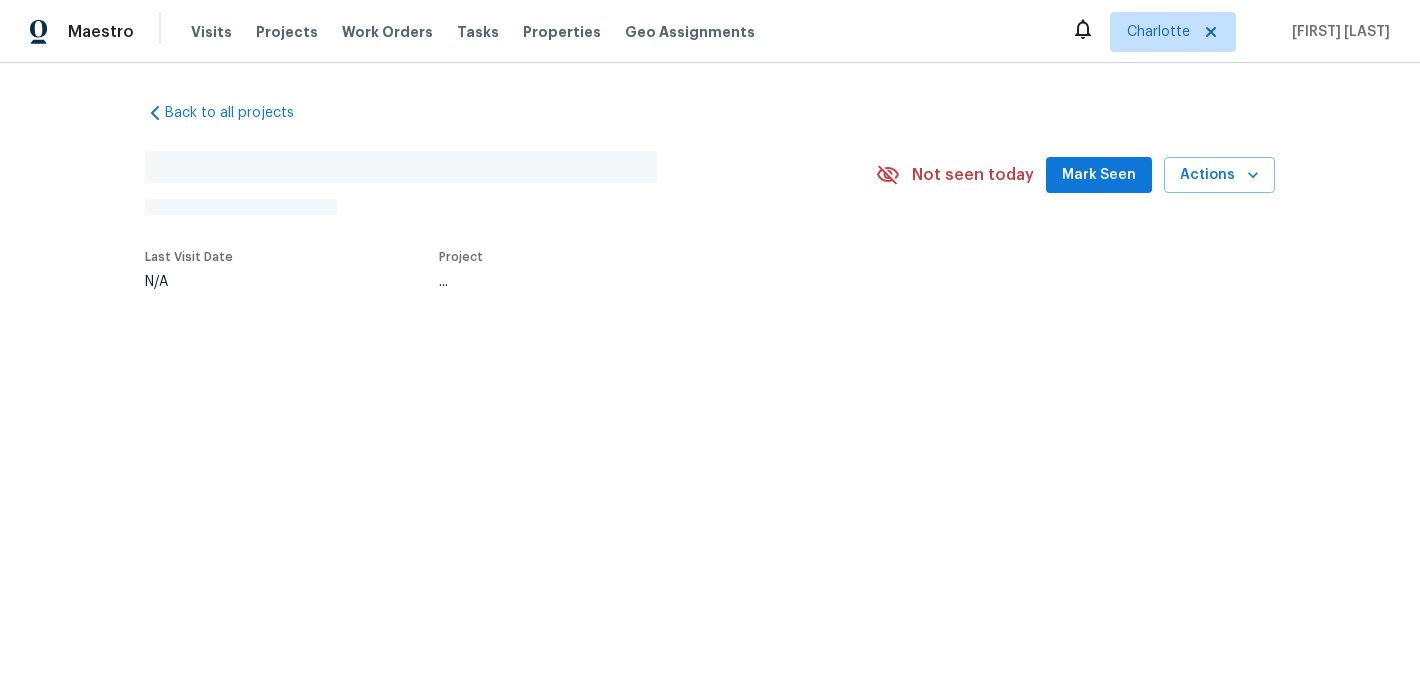 scroll, scrollTop: 0, scrollLeft: 0, axis: both 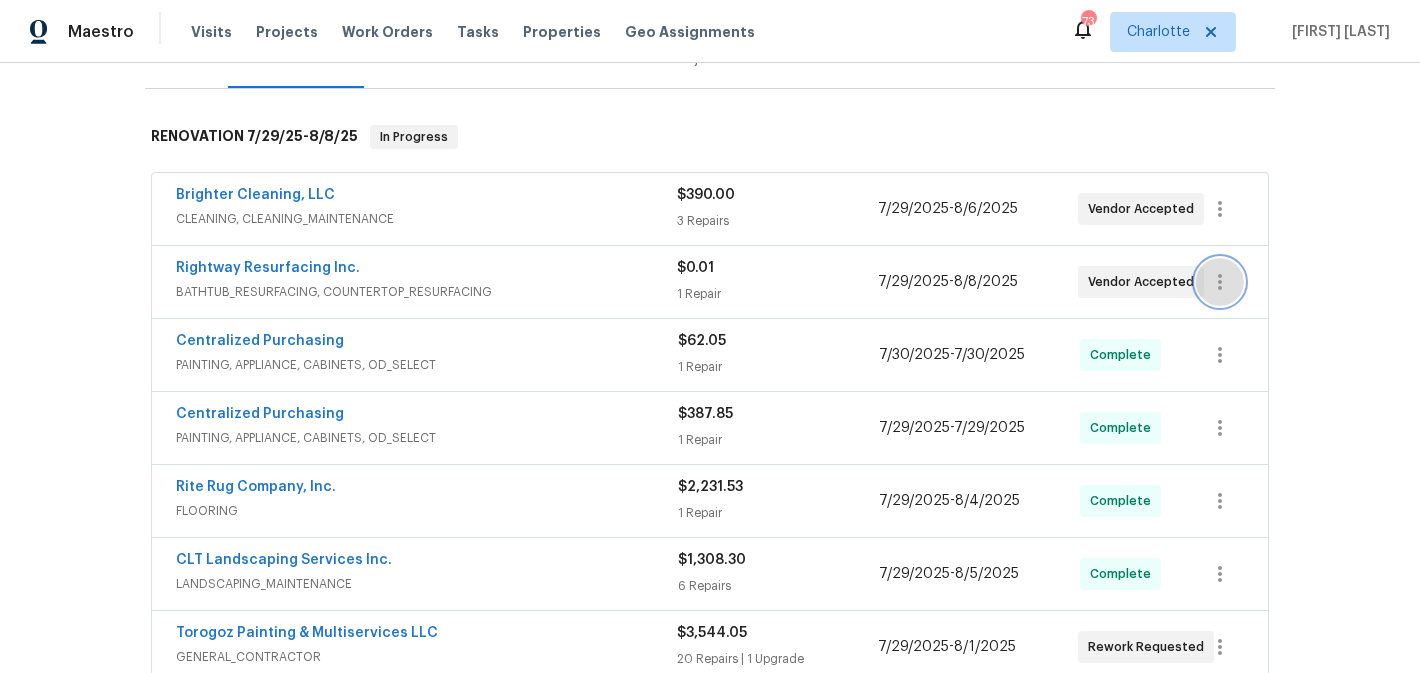 click 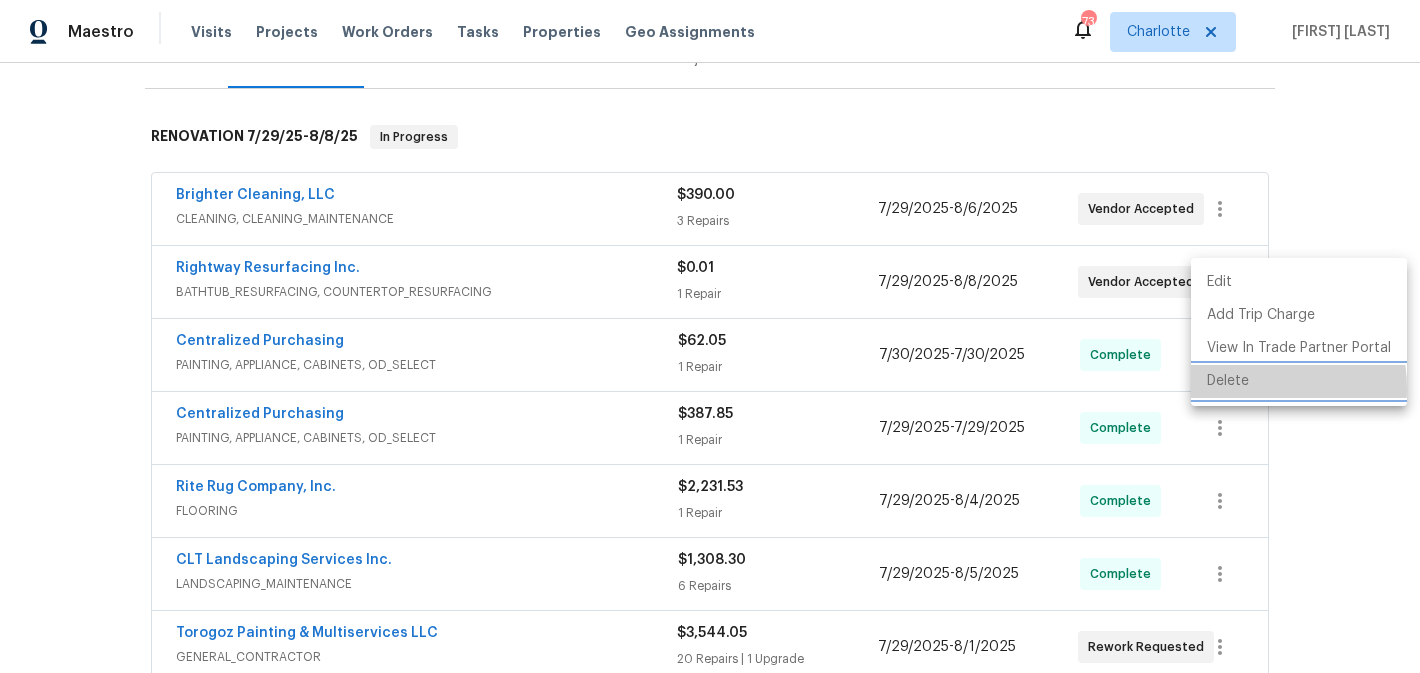 click on "Delete" at bounding box center [1299, 381] 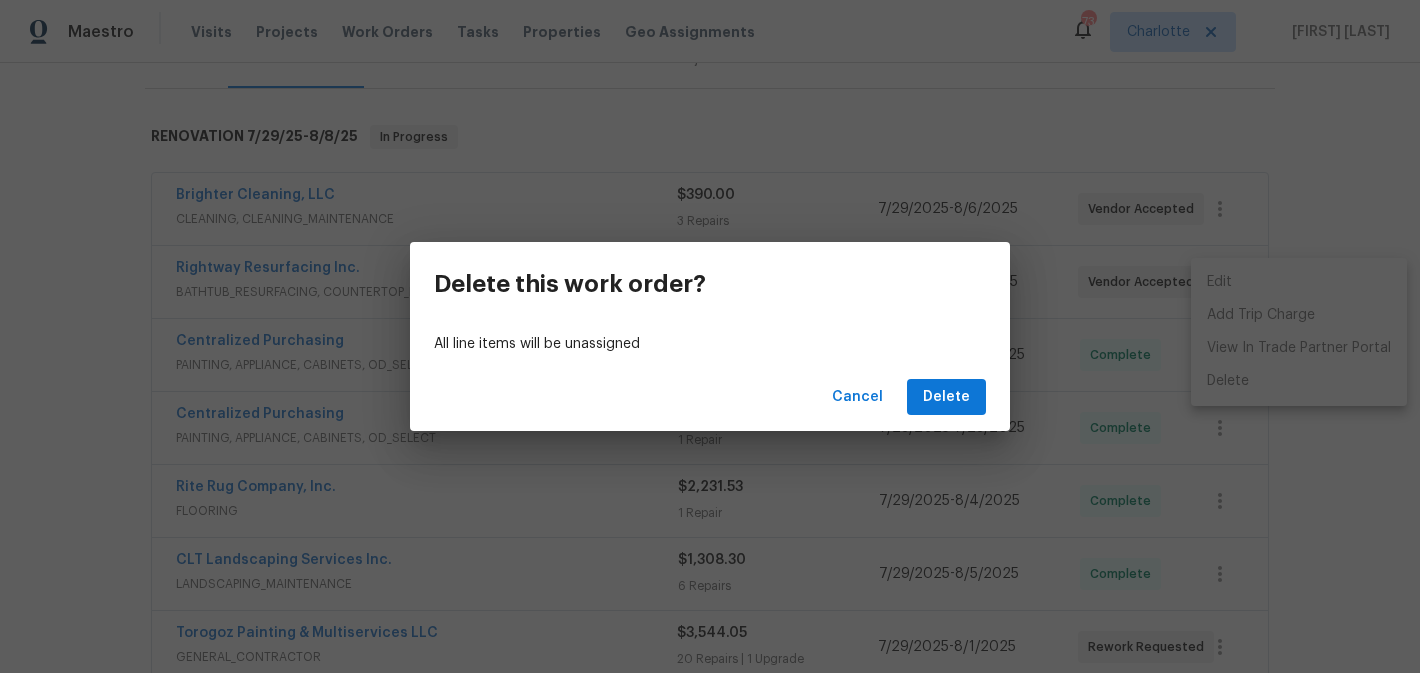 click on "Cancel Delete" at bounding box center [710, 397] 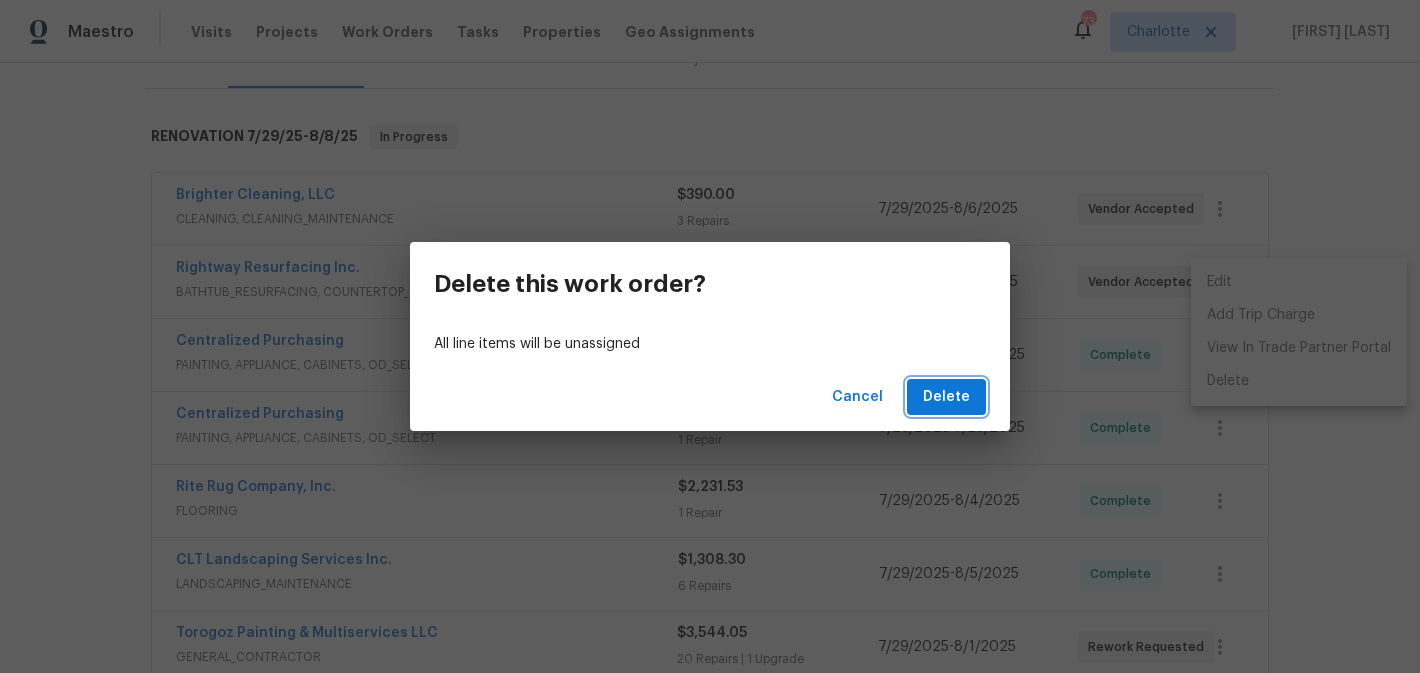 click on "Delete" at bounding box center [946, 397] 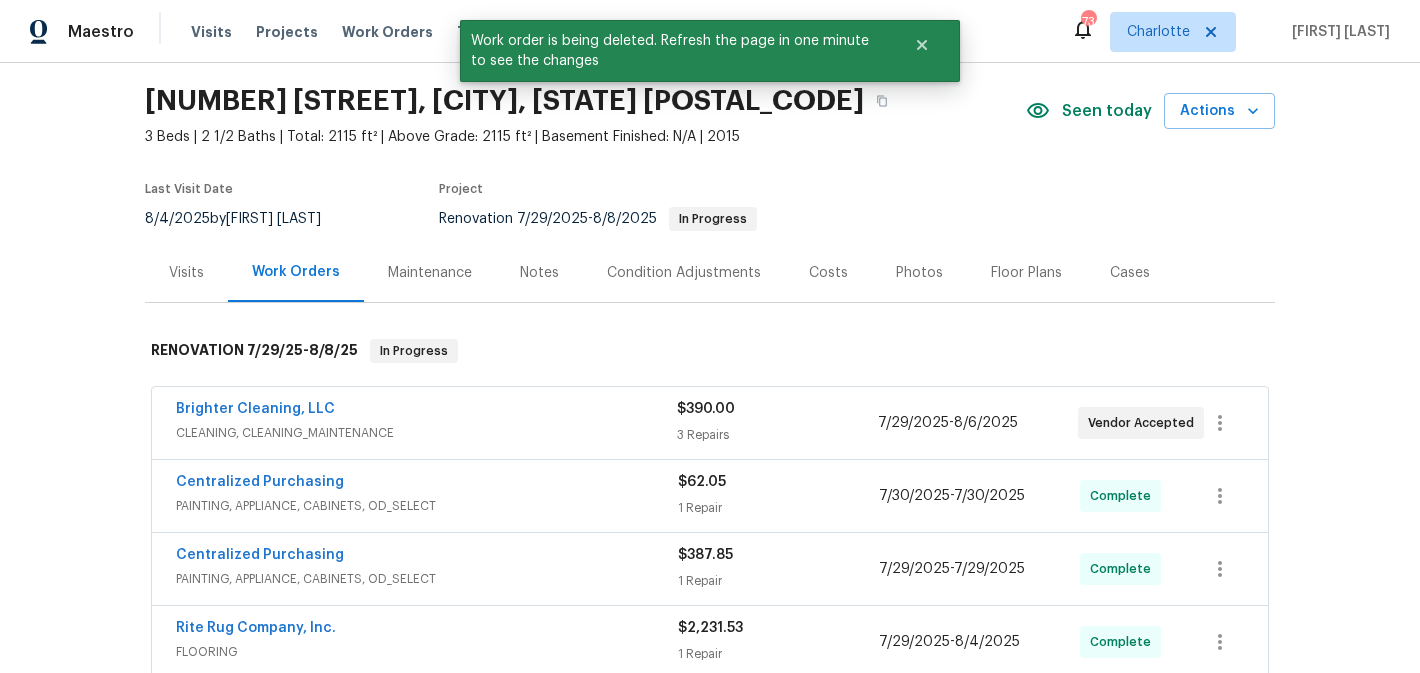 scroll, scrollTop: 58, scrollLeft: 0, axis: vertical 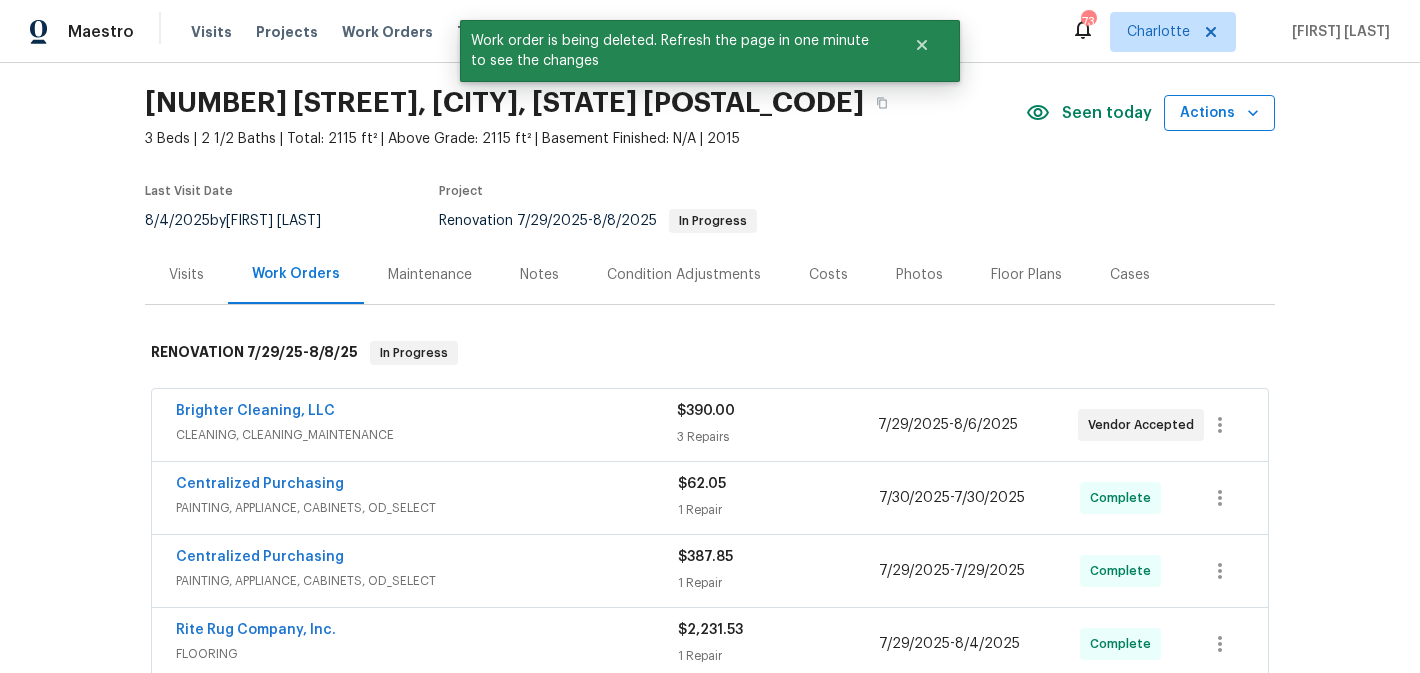 click 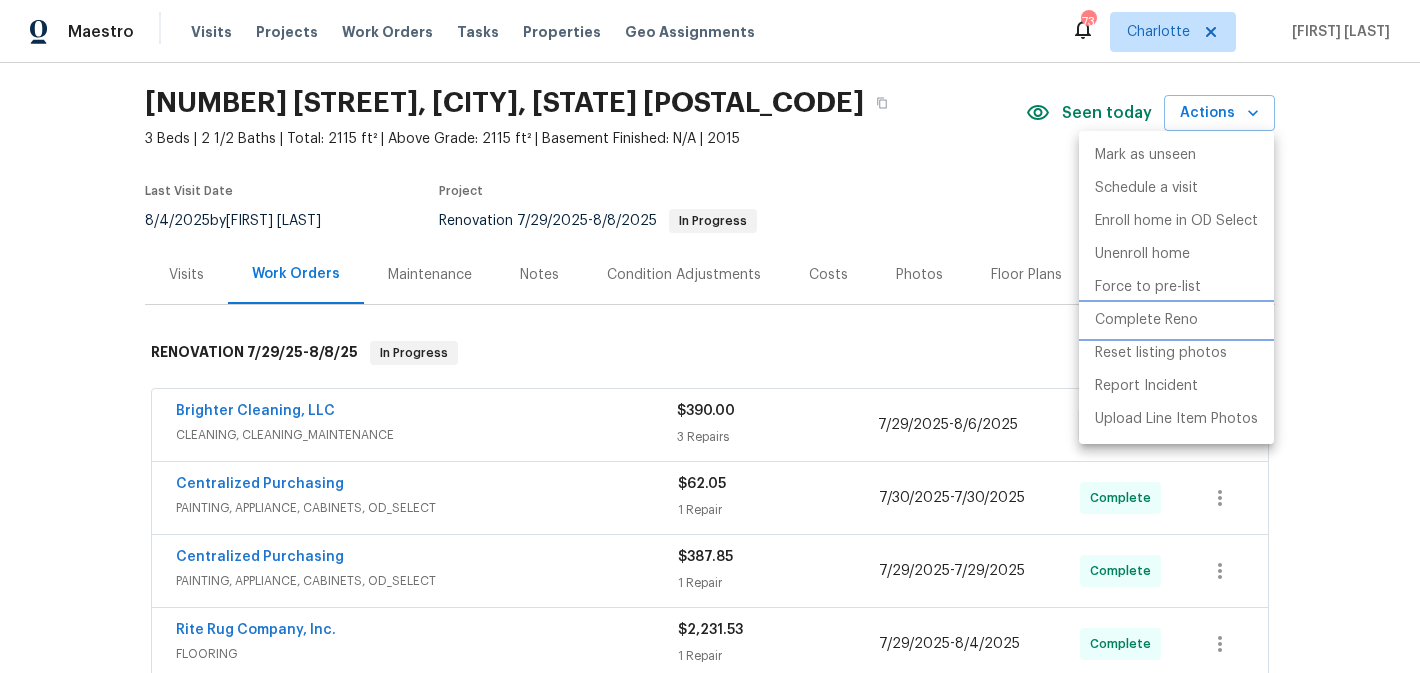click on "Complete Reno" at bounding box center [1176, 320] 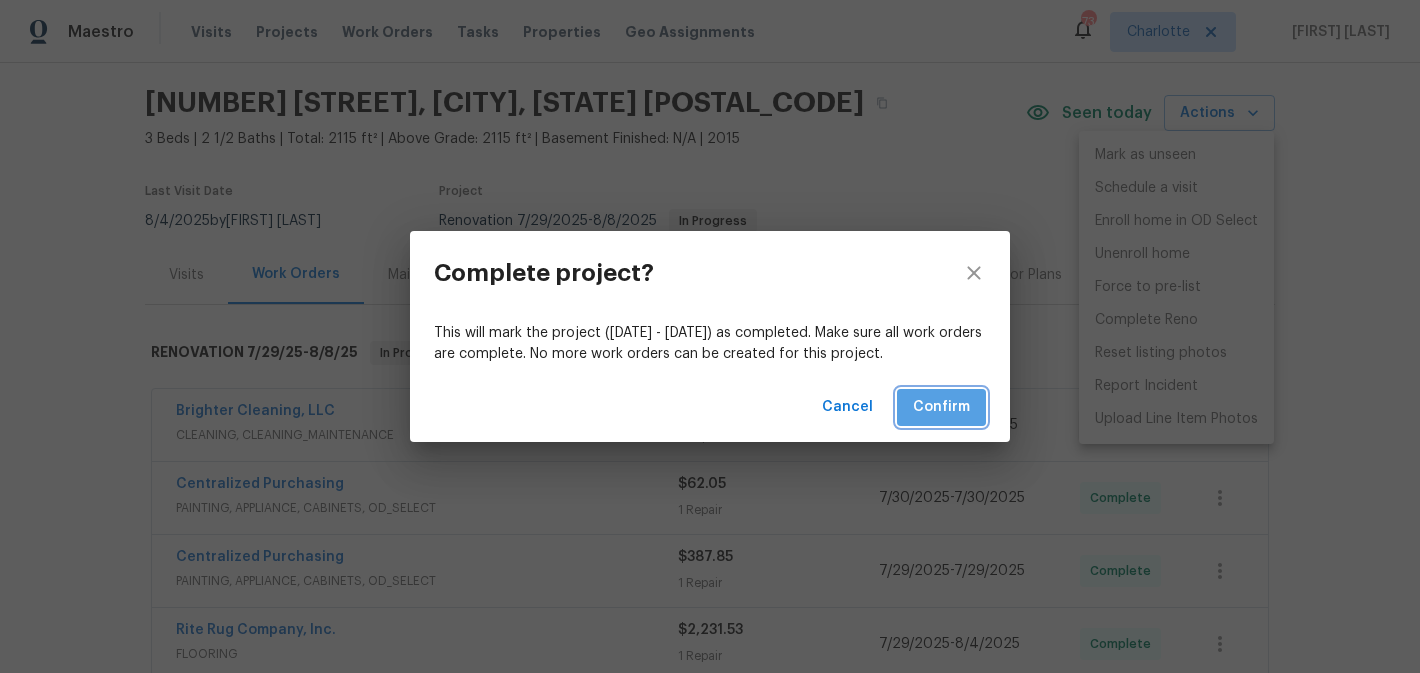 click on "Confirm" at bounding box center (941, 407) 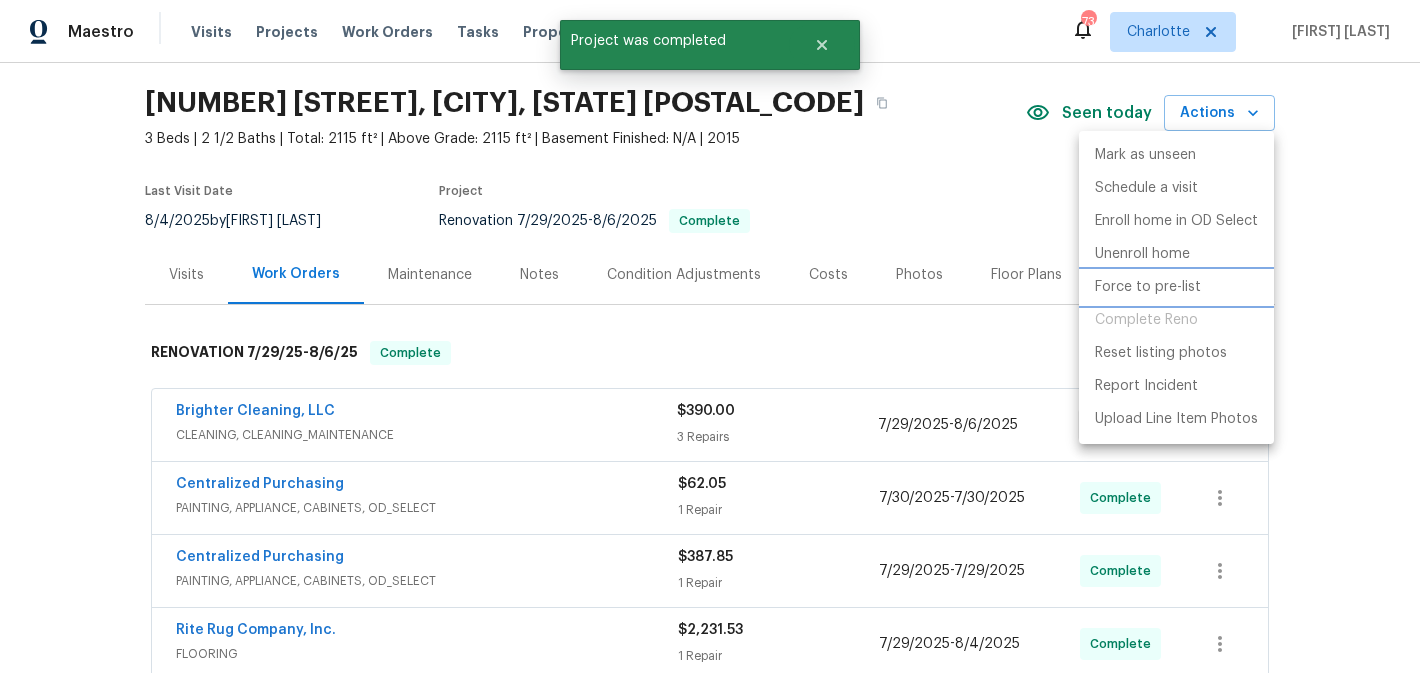 click on "Force to pre-list" at bounding box center [1148, 287] 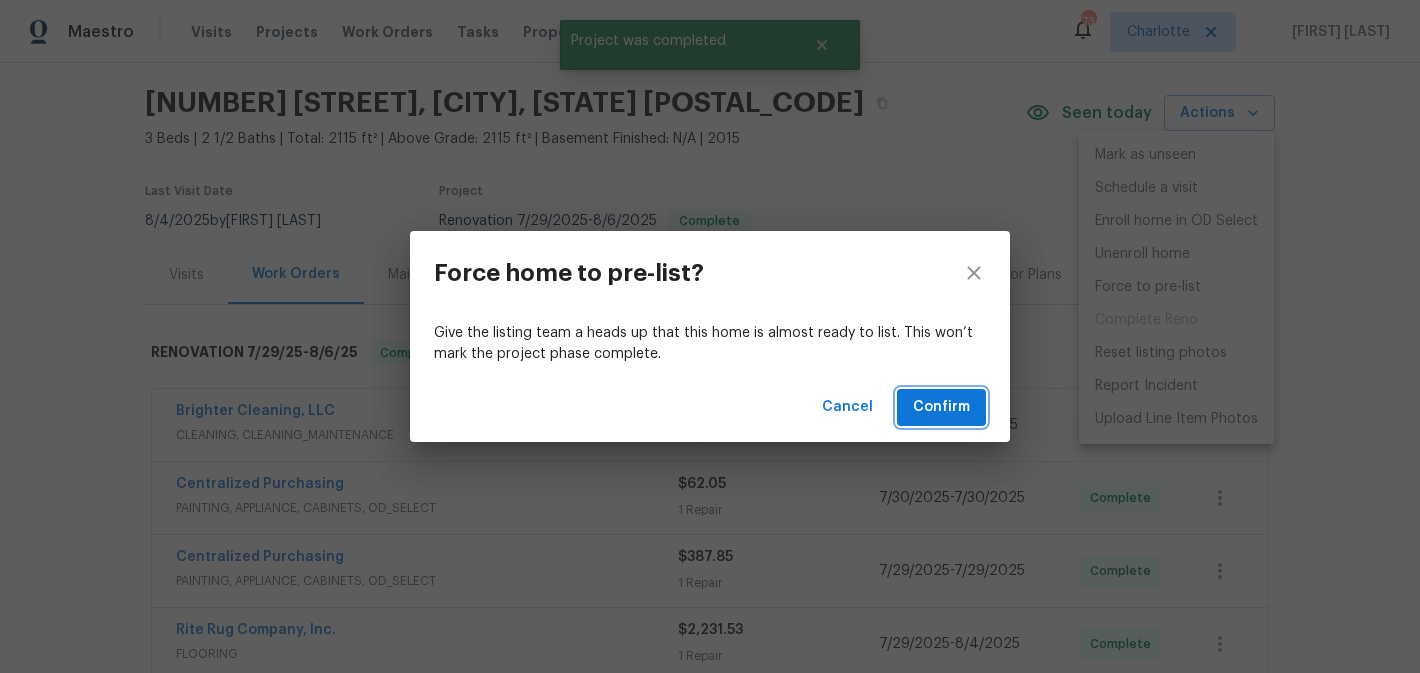 click on "Confirm" at bounding box center (941, 407) 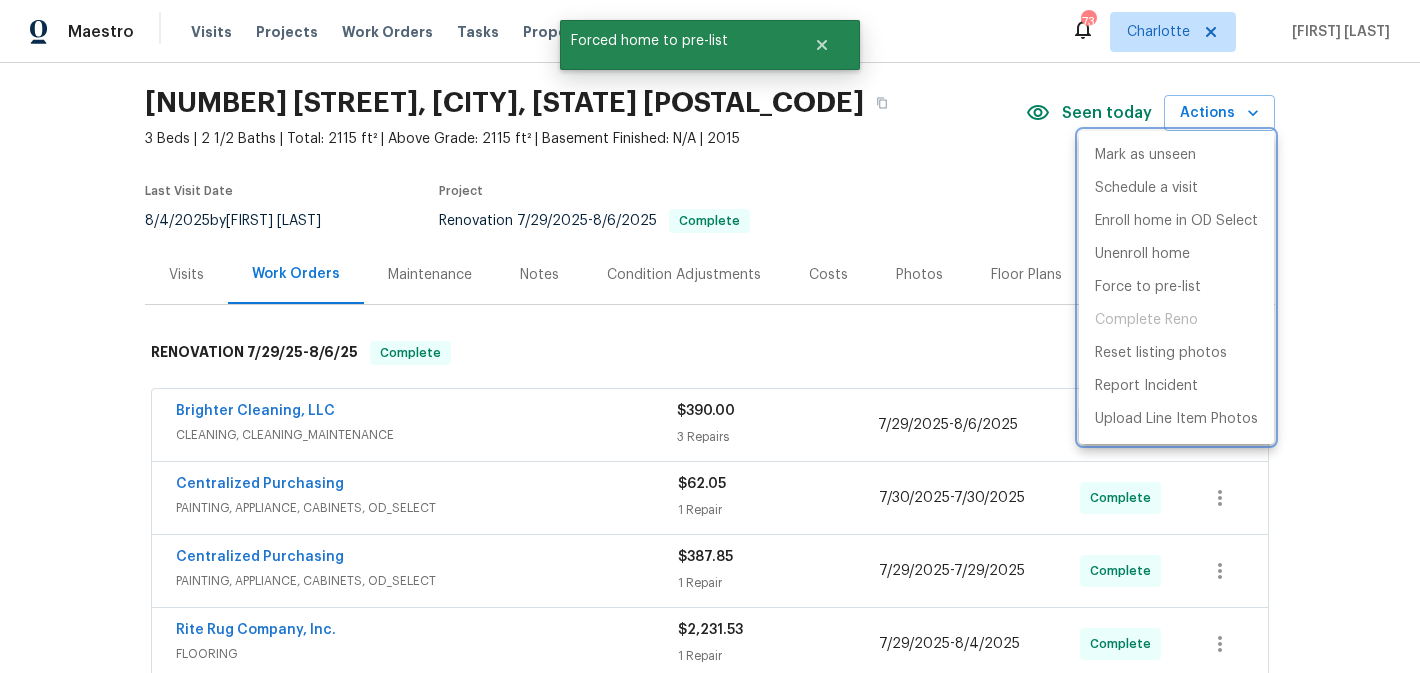 click at bounding box center [710, 336] 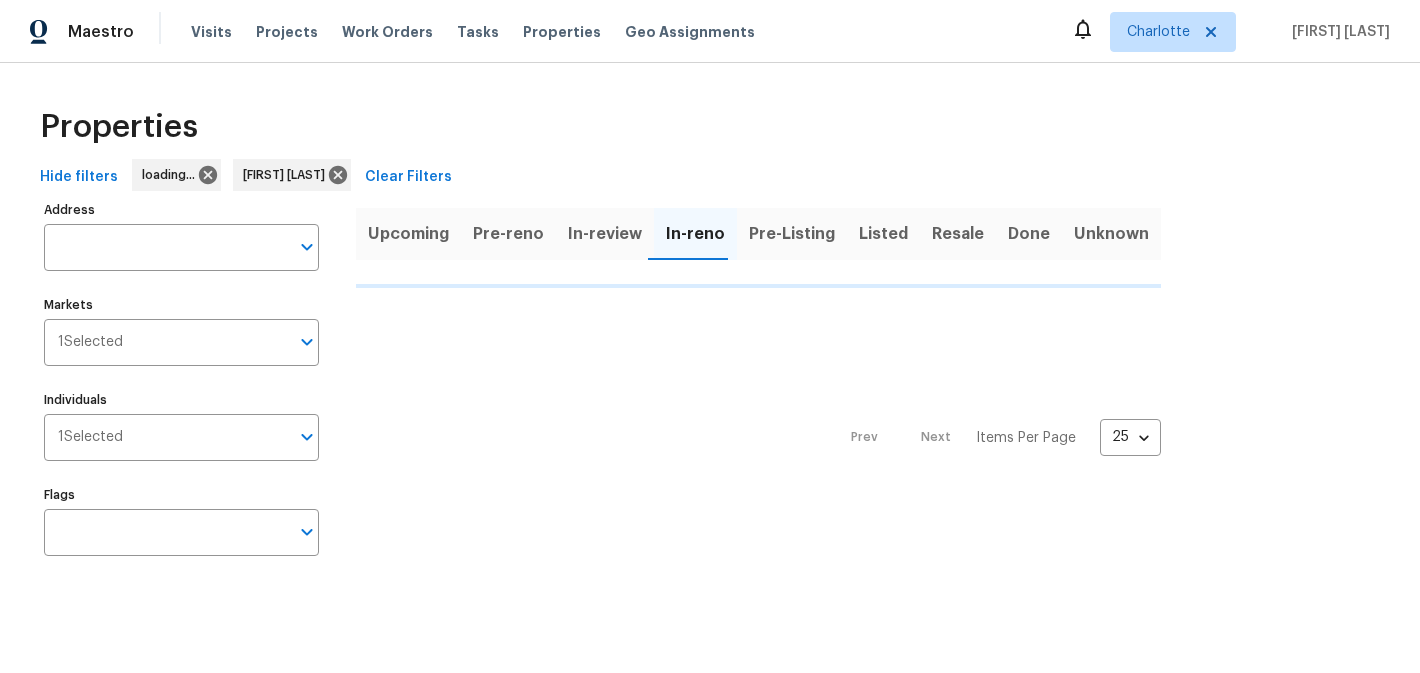scroll, scrollTop: 0, scrollLeft: 0, axis: both 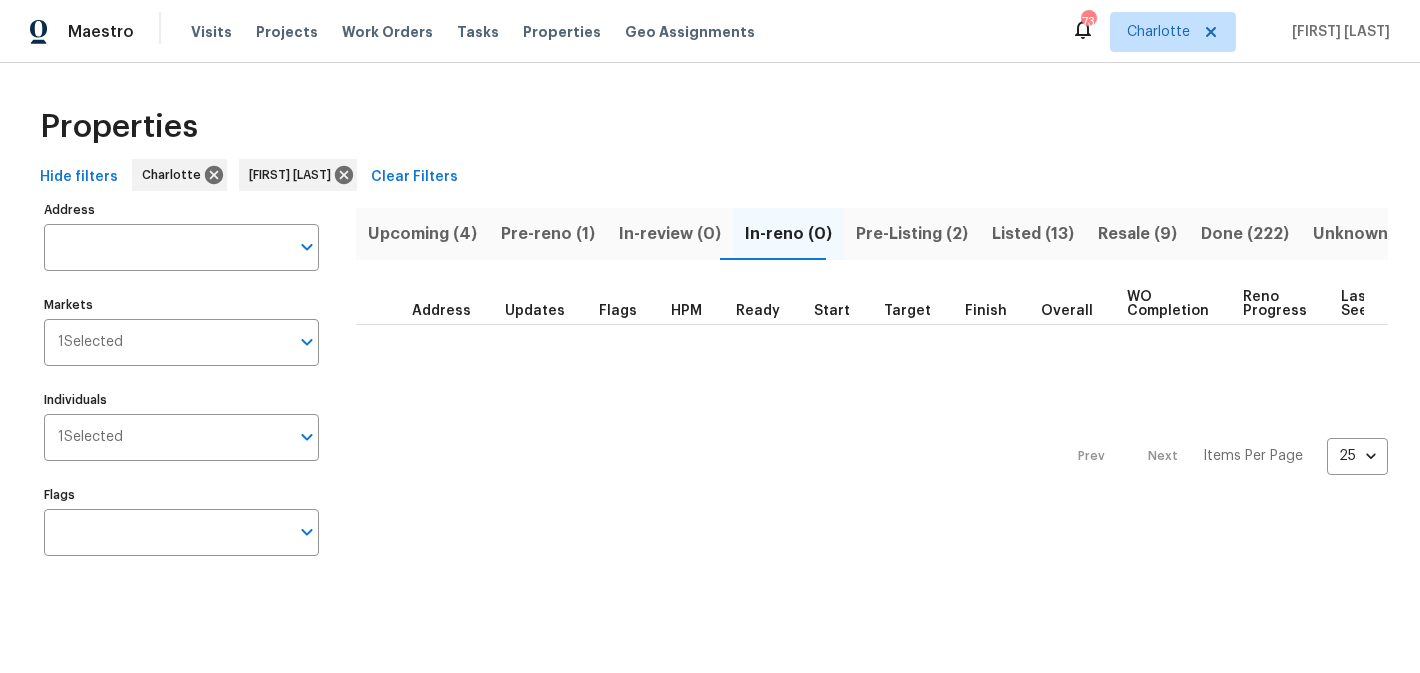 click on "Pre-reno (1)" at bounding box center [548, 234] 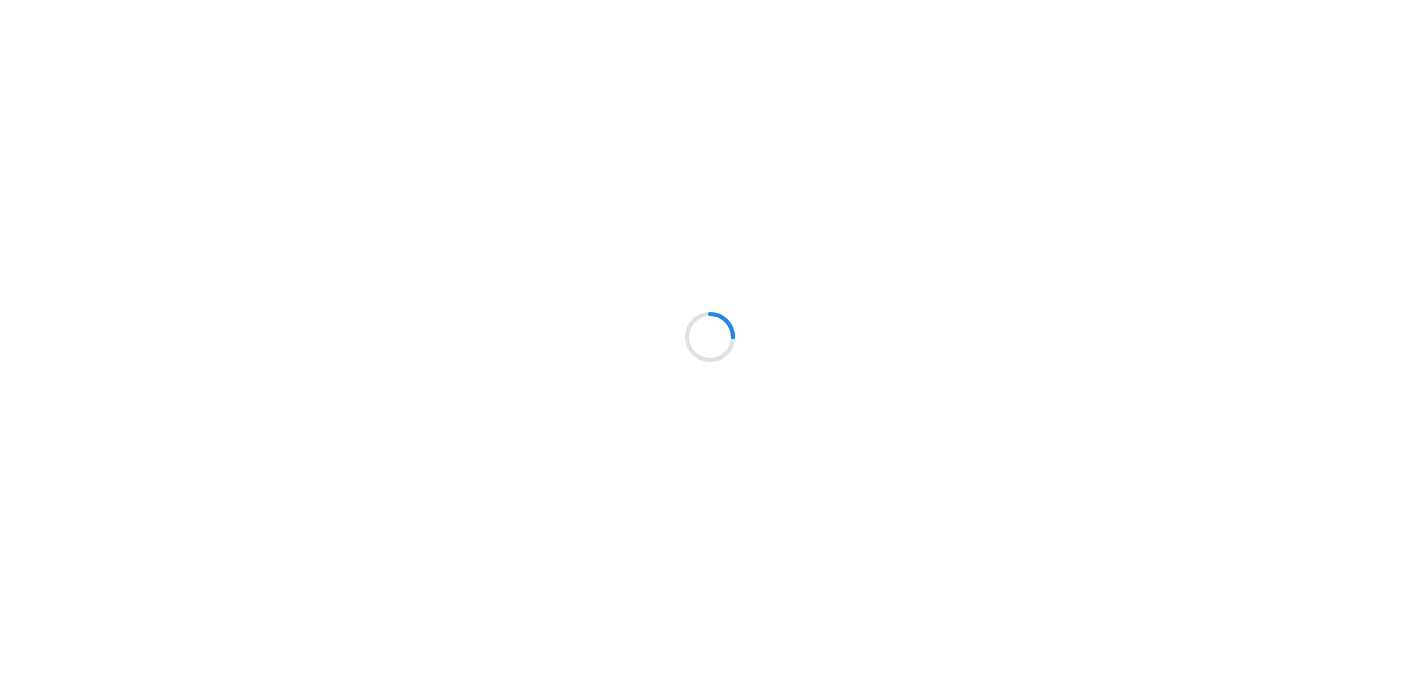 scroll, scrollTop: 0, scrollLeft: 0, axis: both 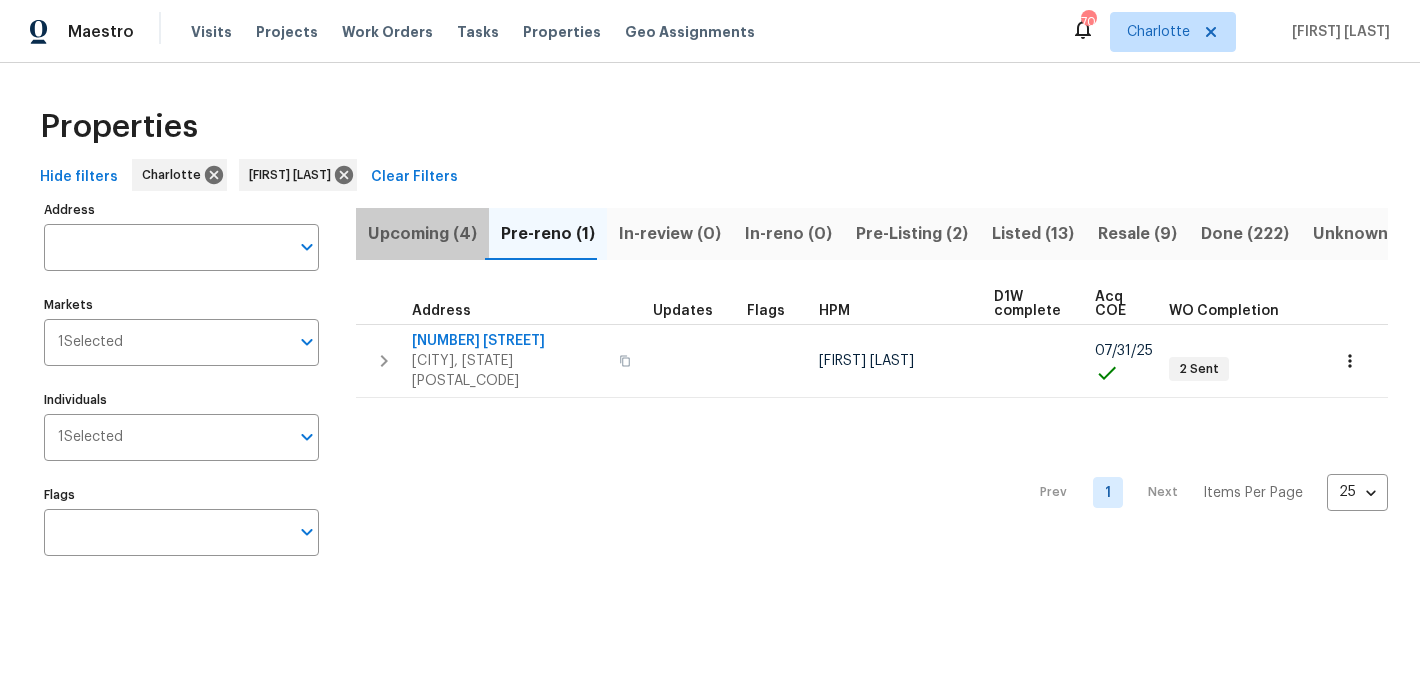 click on "Upcoming (4)" at bounding box center [422, 234] 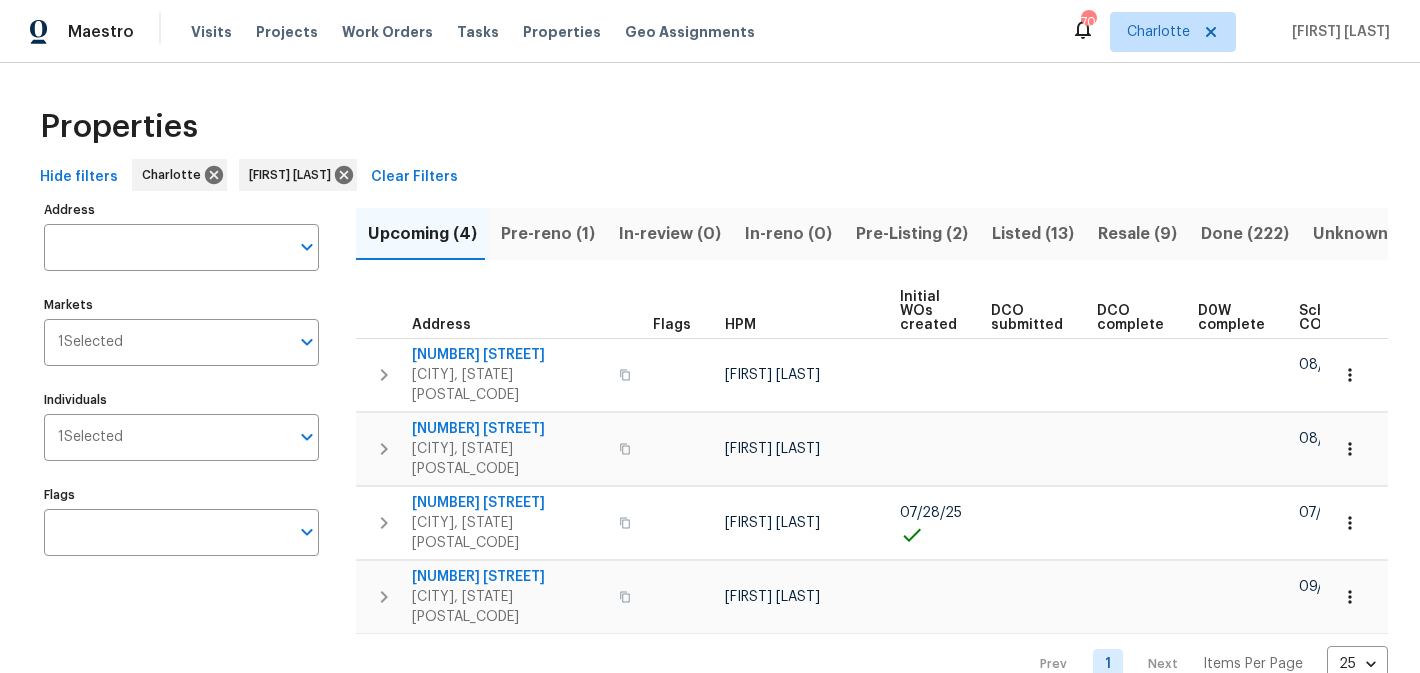 click on "Pre-reno (1)" at bounding box center [548, 234] 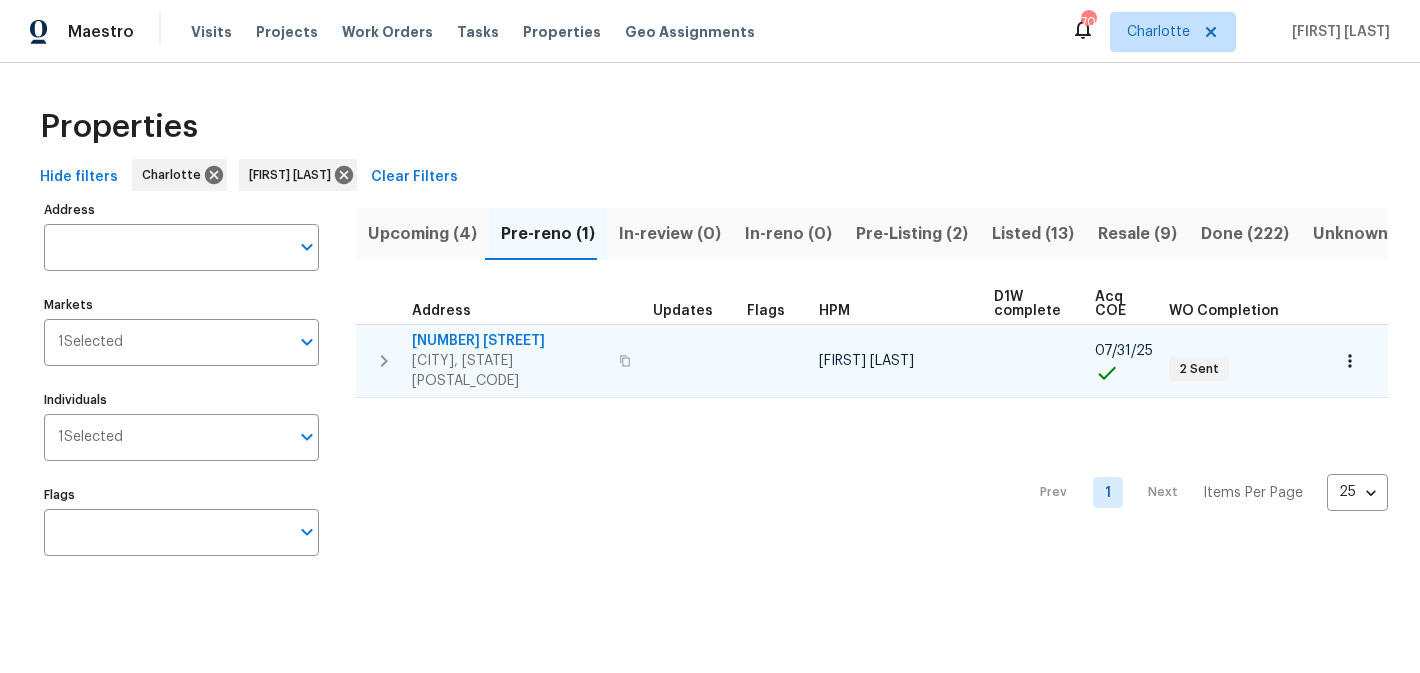 click on "505 Old Vine Ct" at bounding box center [509, 341] 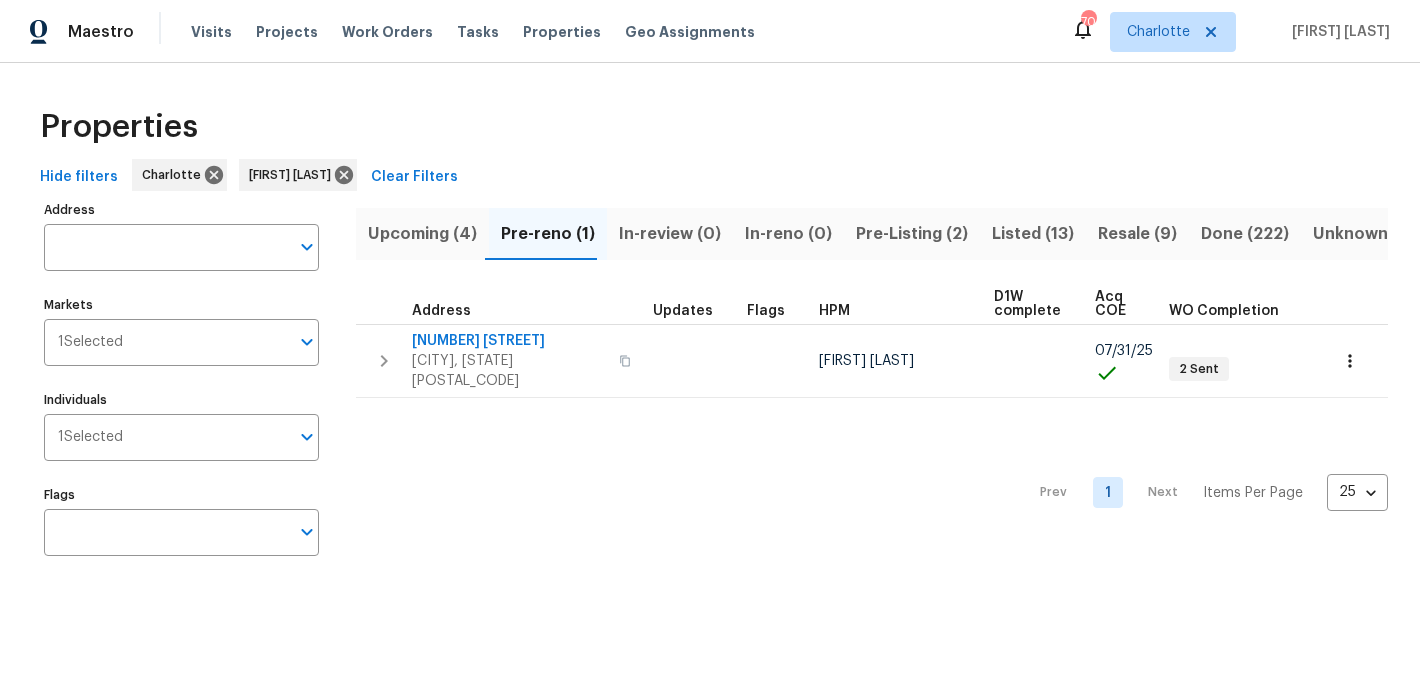 click on "Listed (13)" at bounding box center (1033, 234) 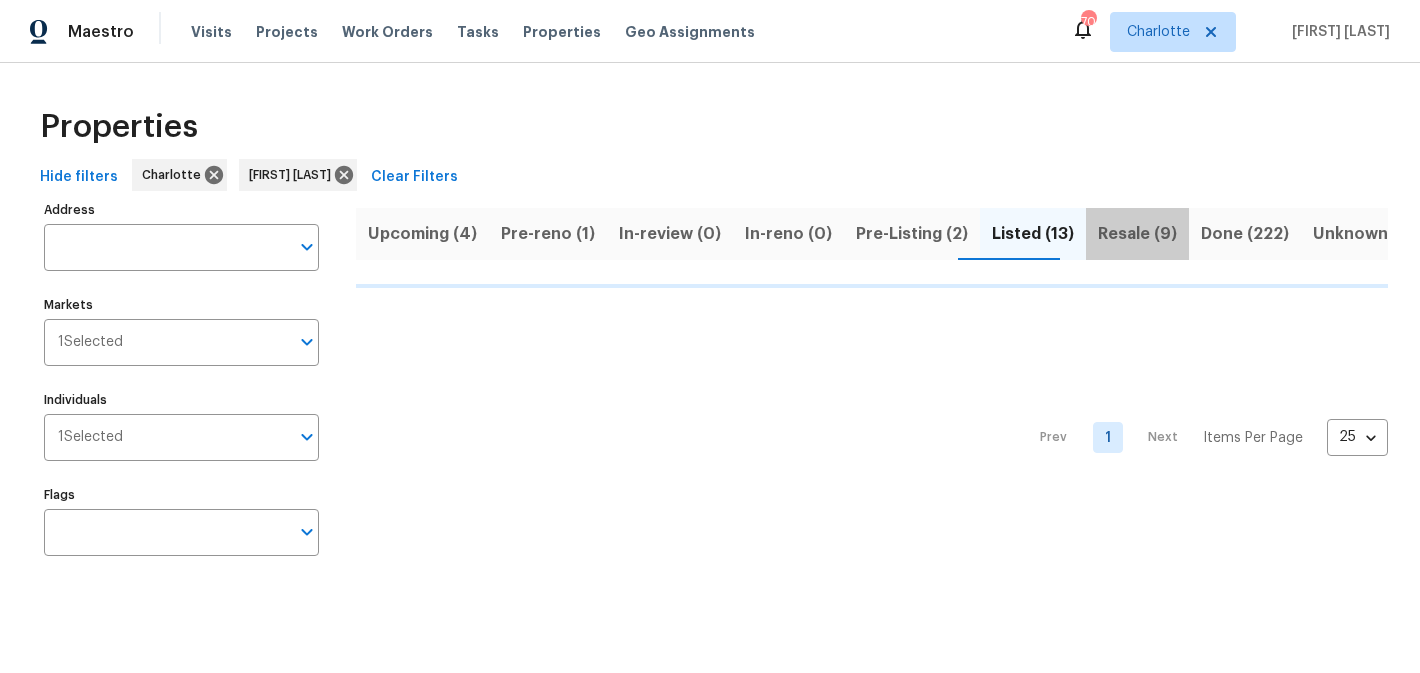 click on "Resale (9)" at bounding box center [1137, 234] 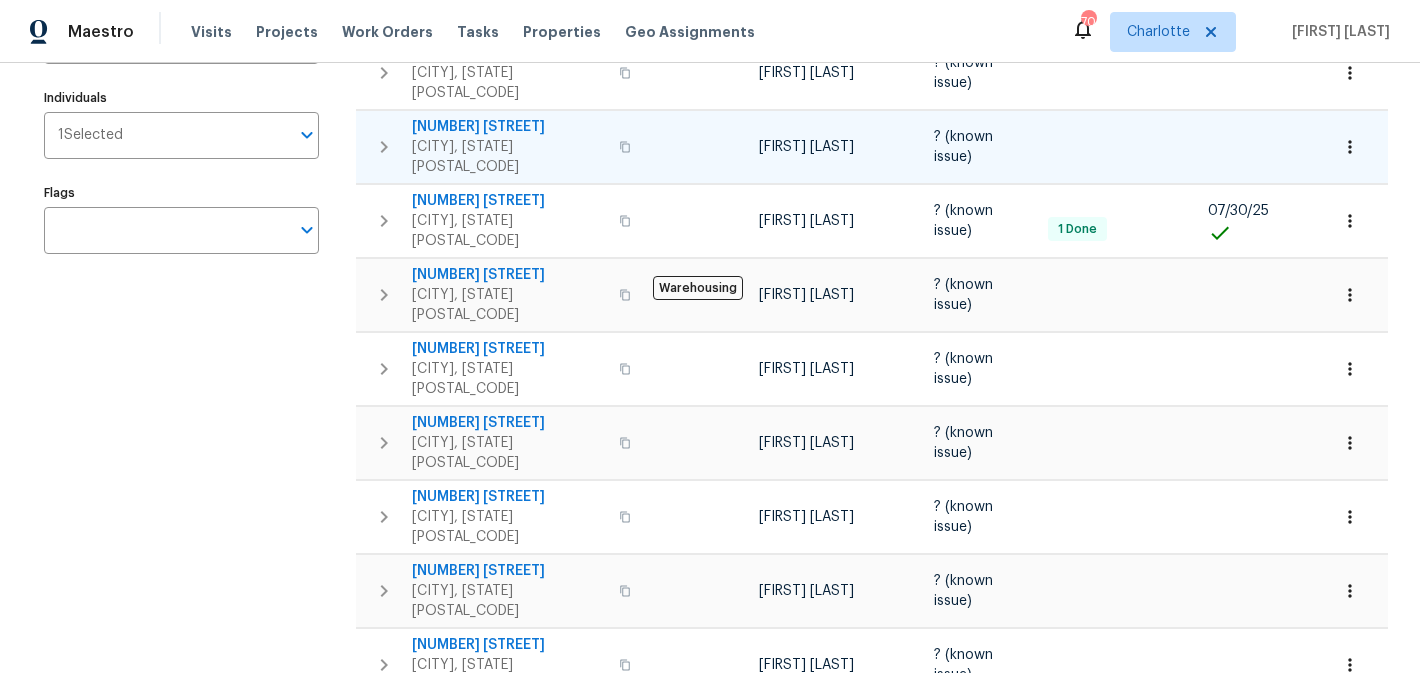 scroll, scrollTop: 339, scrollLeft: 0, axis: vertical 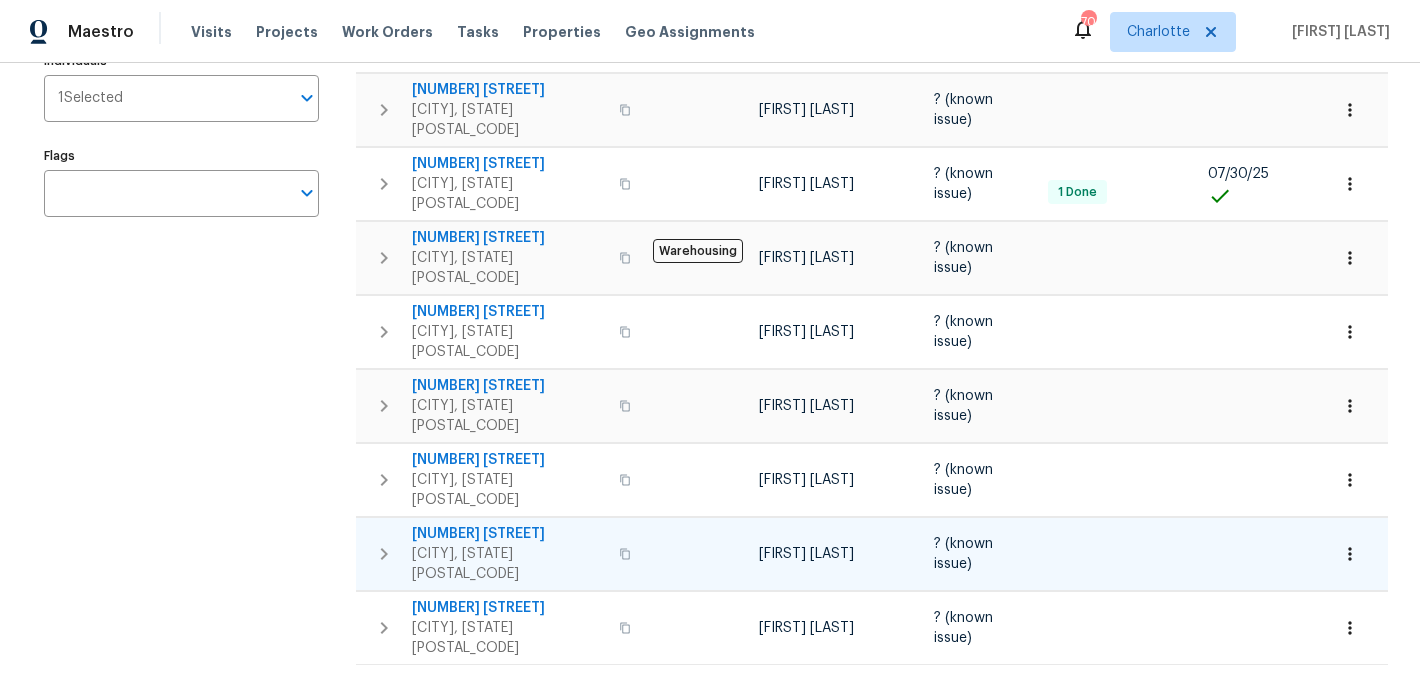 click on "8819 Richardson King Rd" at bounding box center [509, 534] 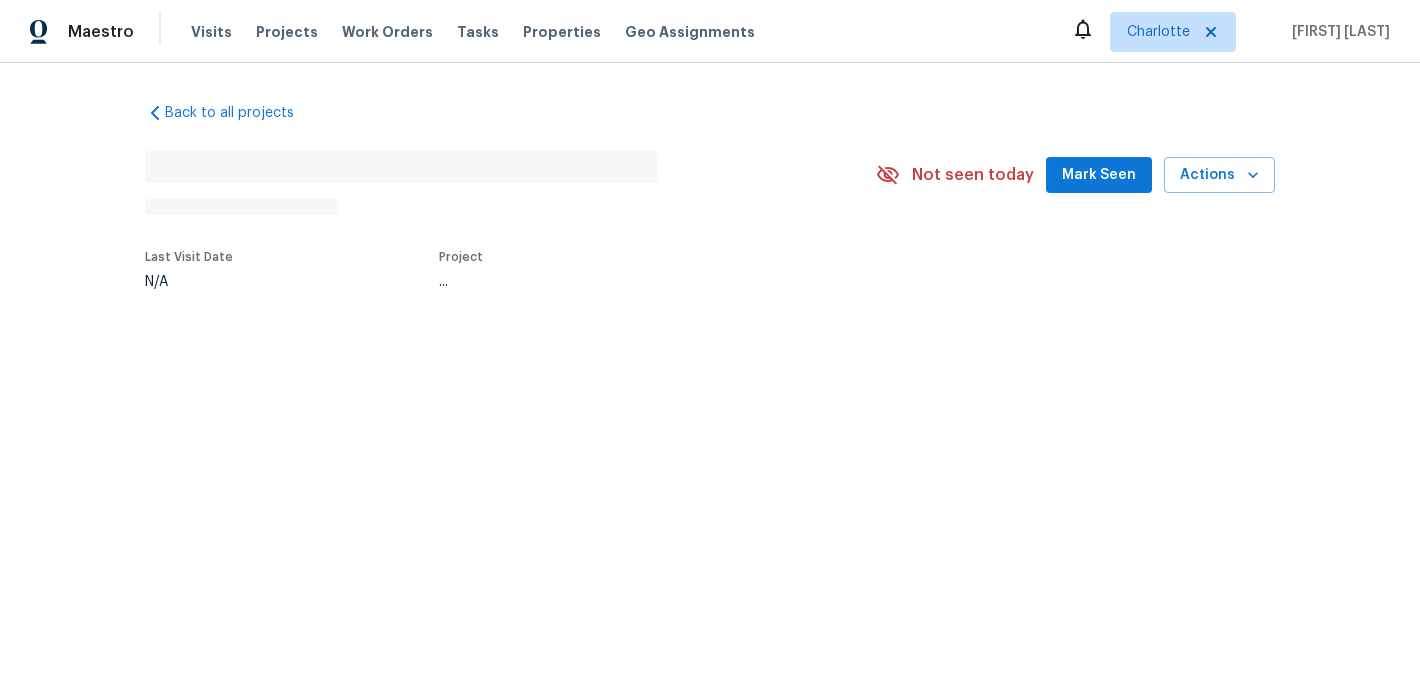 scroll, scrollTop: 0, scrollLeft: 0, axis: both 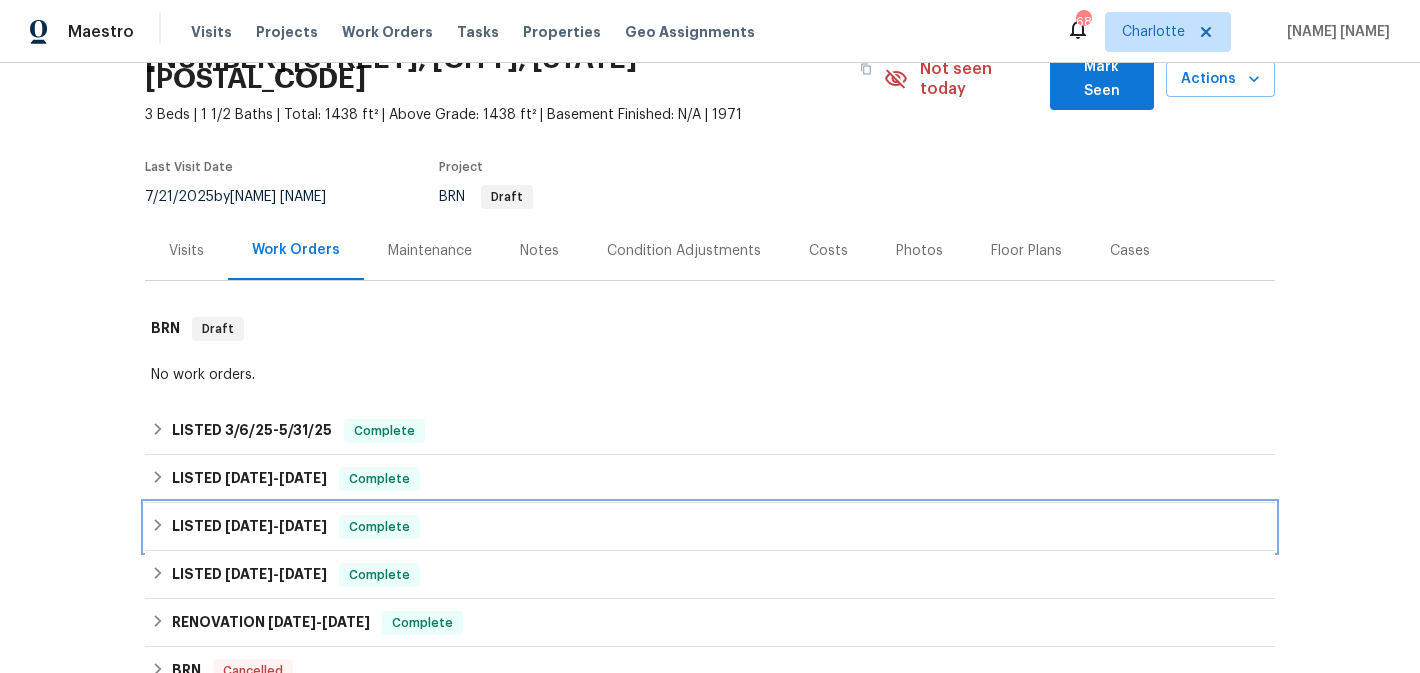 click on "LISTED   [DATE]  -  [DATE] Complete" at bounding box center (710, 527) 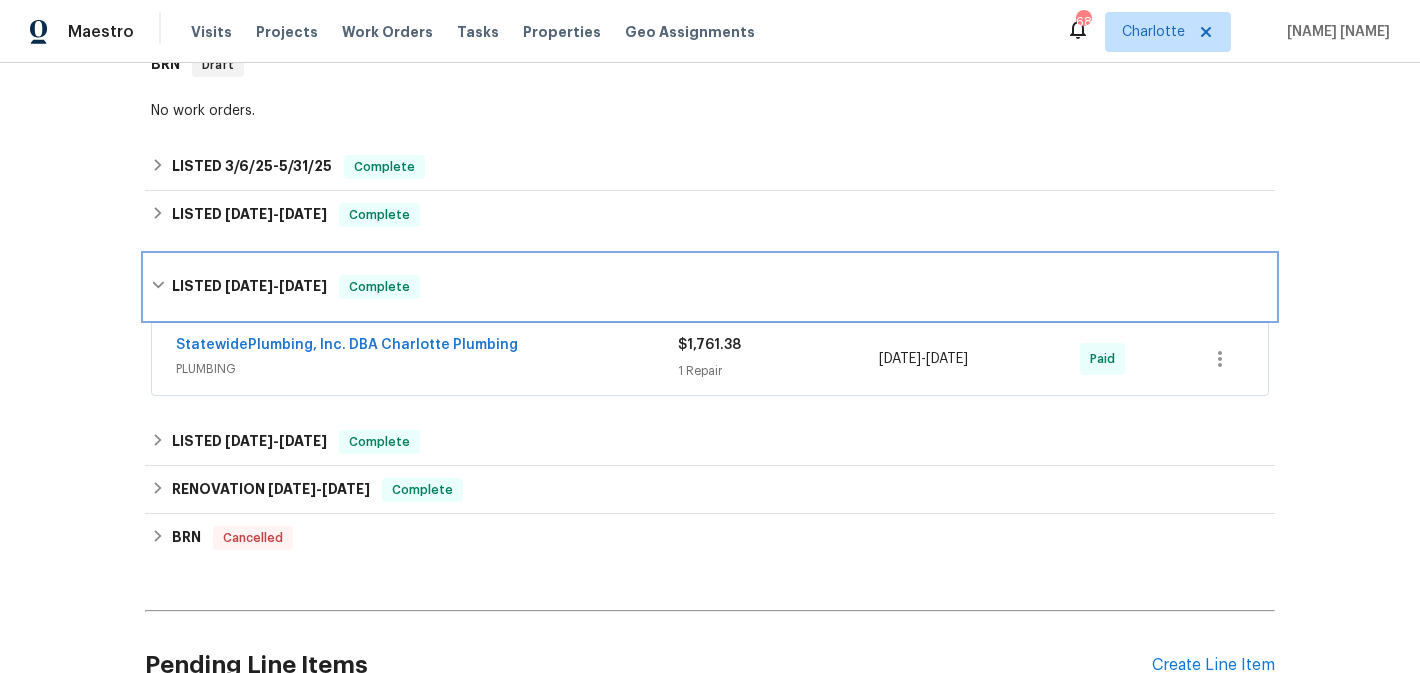 scroll, scrollTop: 367, scrollLeft: 0, axis: vertical 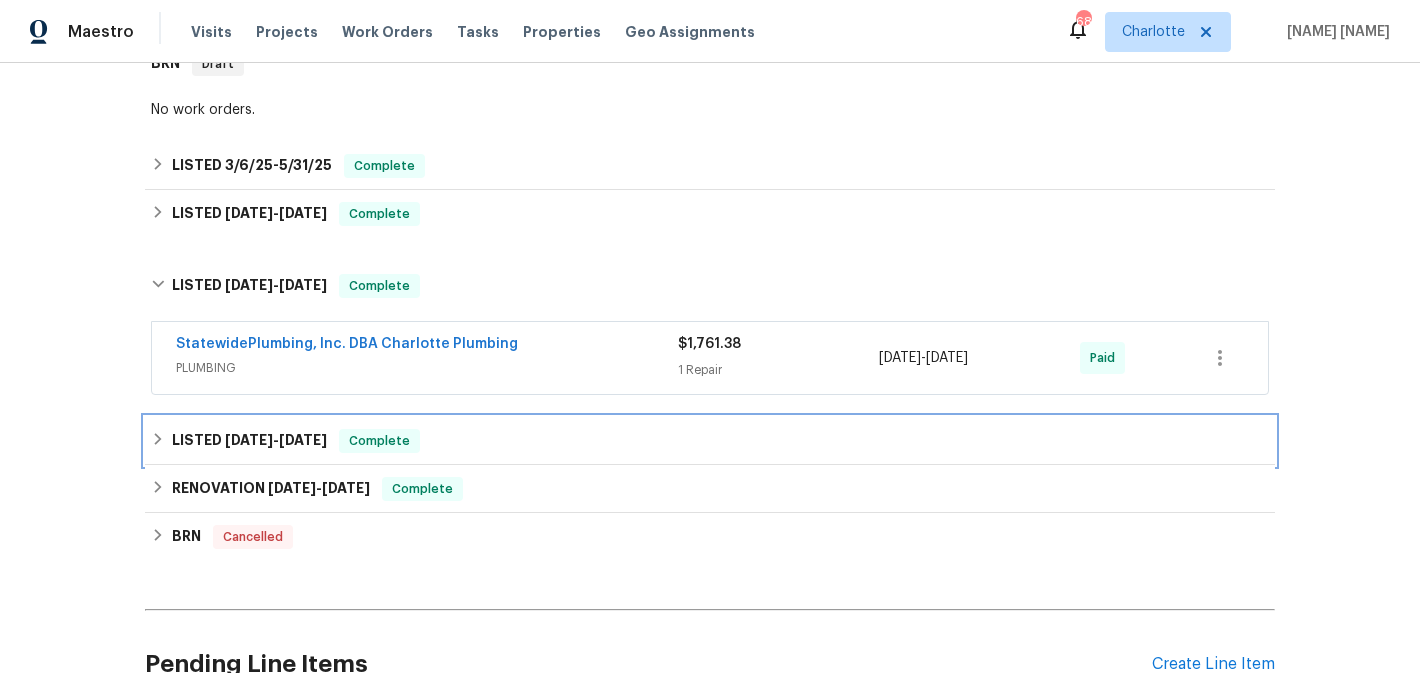 click on "LISTED   [DATE]  -  [DATE] Complete" at bounding box center [710, 441] 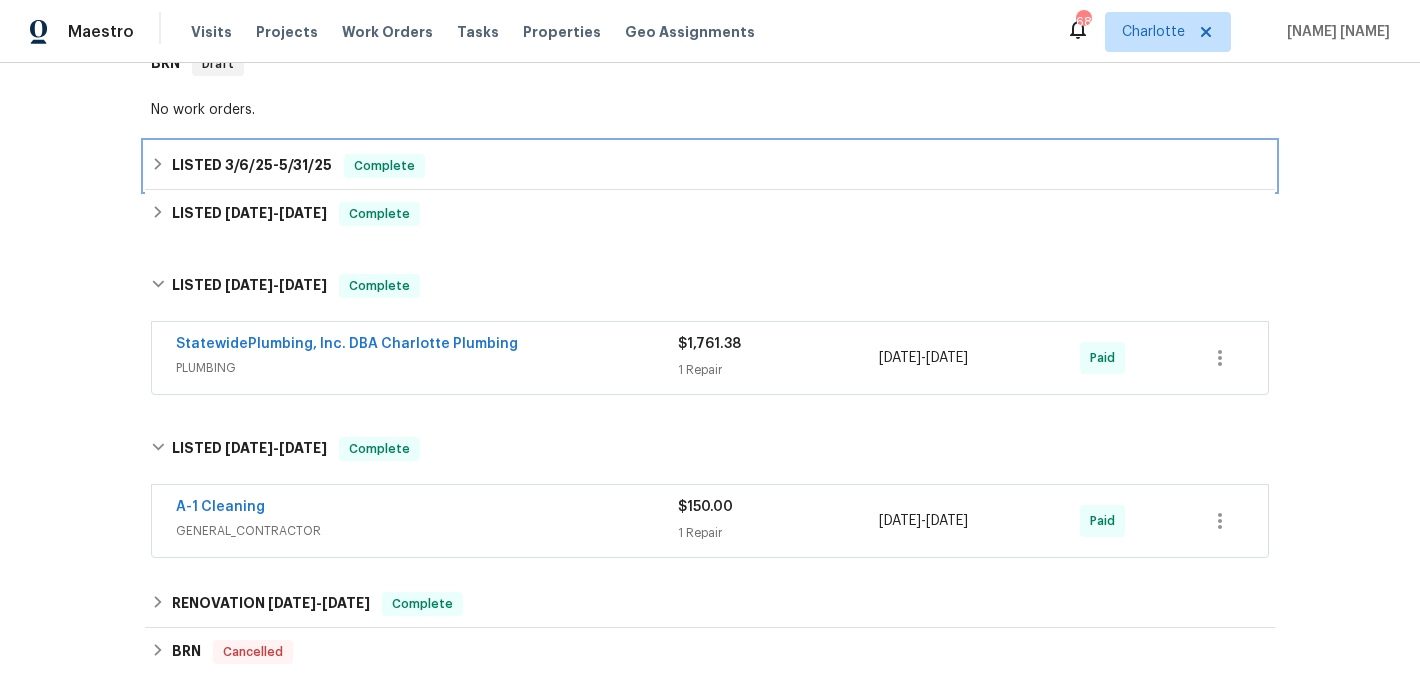 click on "LISTED   3/6/25  -  5/31/25 Complete" at bounding box center (710, 166) 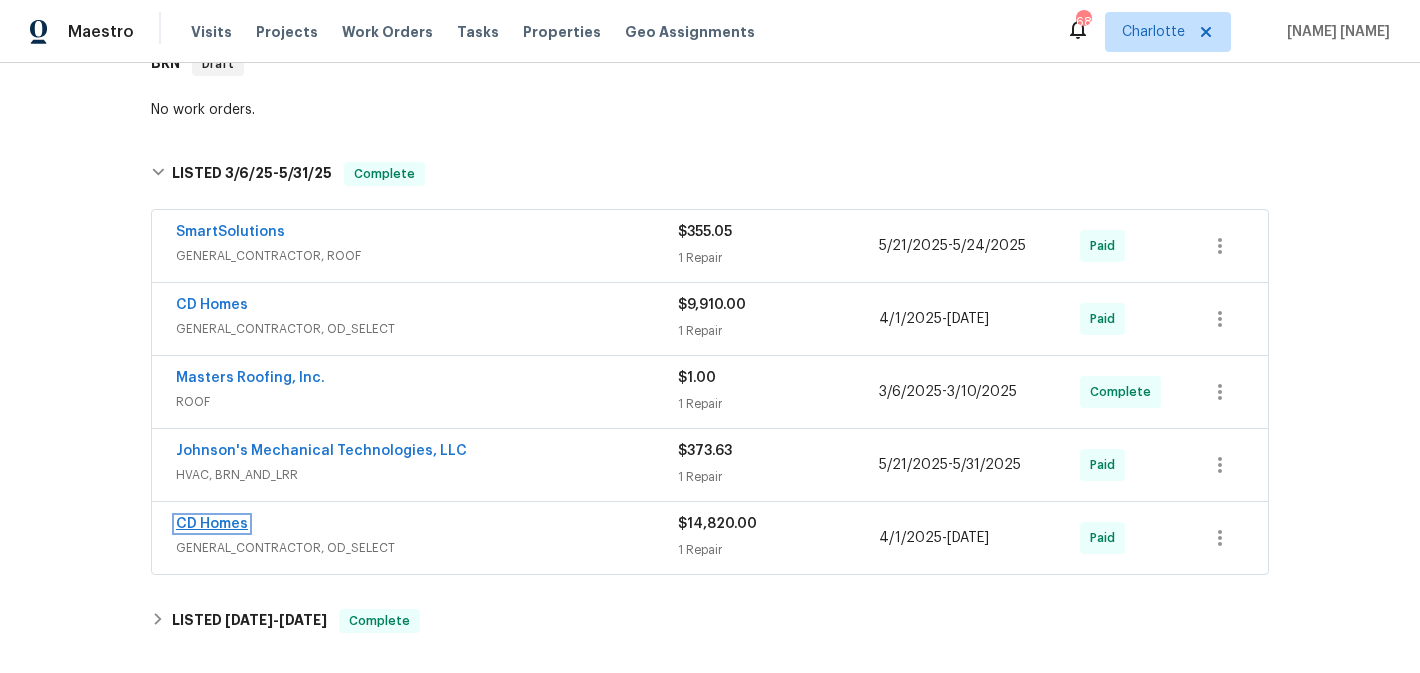 click on "CD Homes" at bounding box center [212, 524] 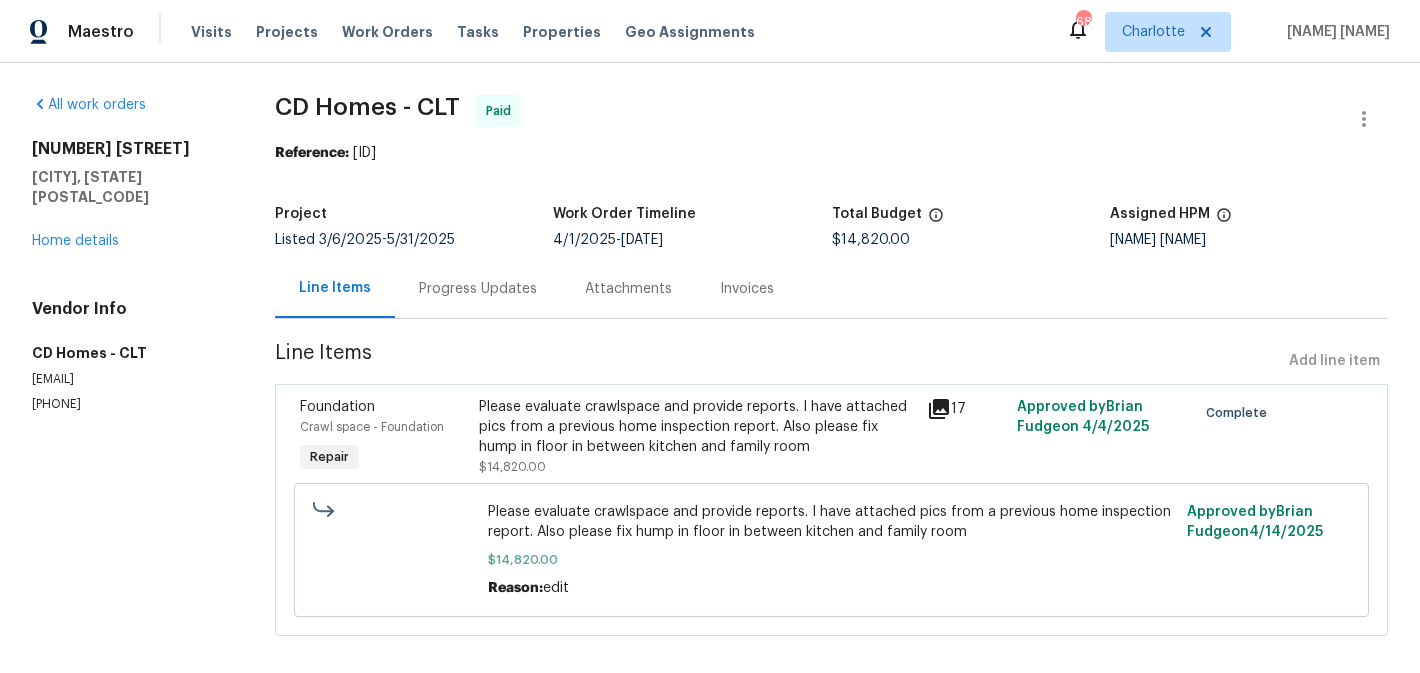 click on "Invoices" at bounding box center (747, 289) 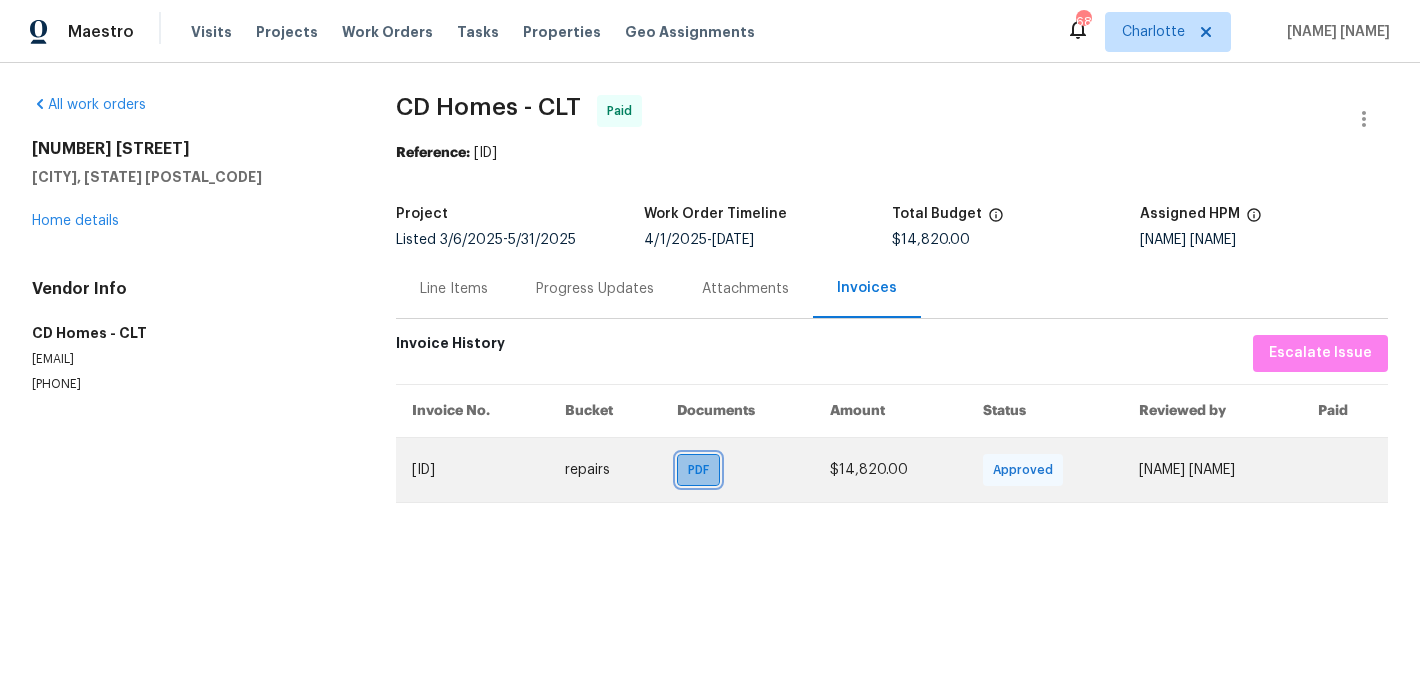 click on "PDF" at bounding box center (698, 470) 